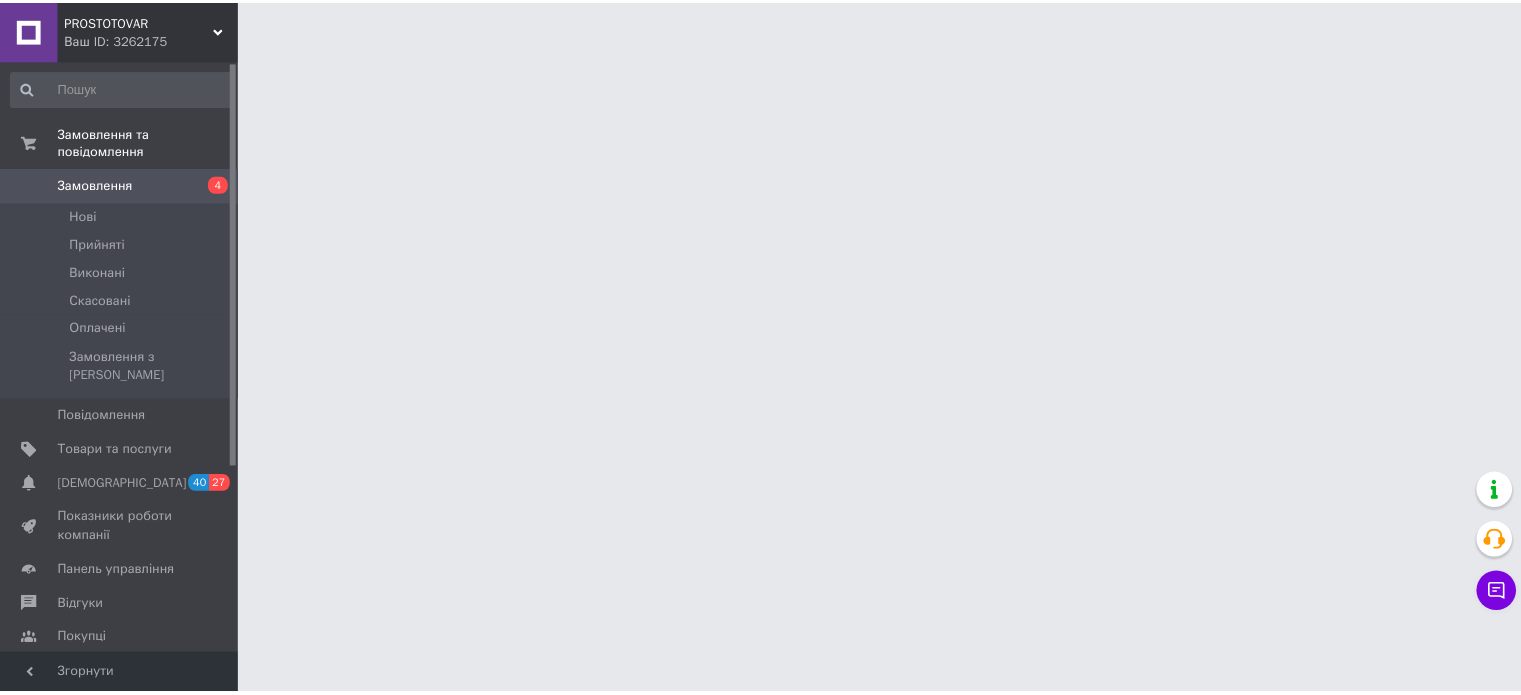 scroll, scrollTop: 0, scrollLeft: 0, axis: both 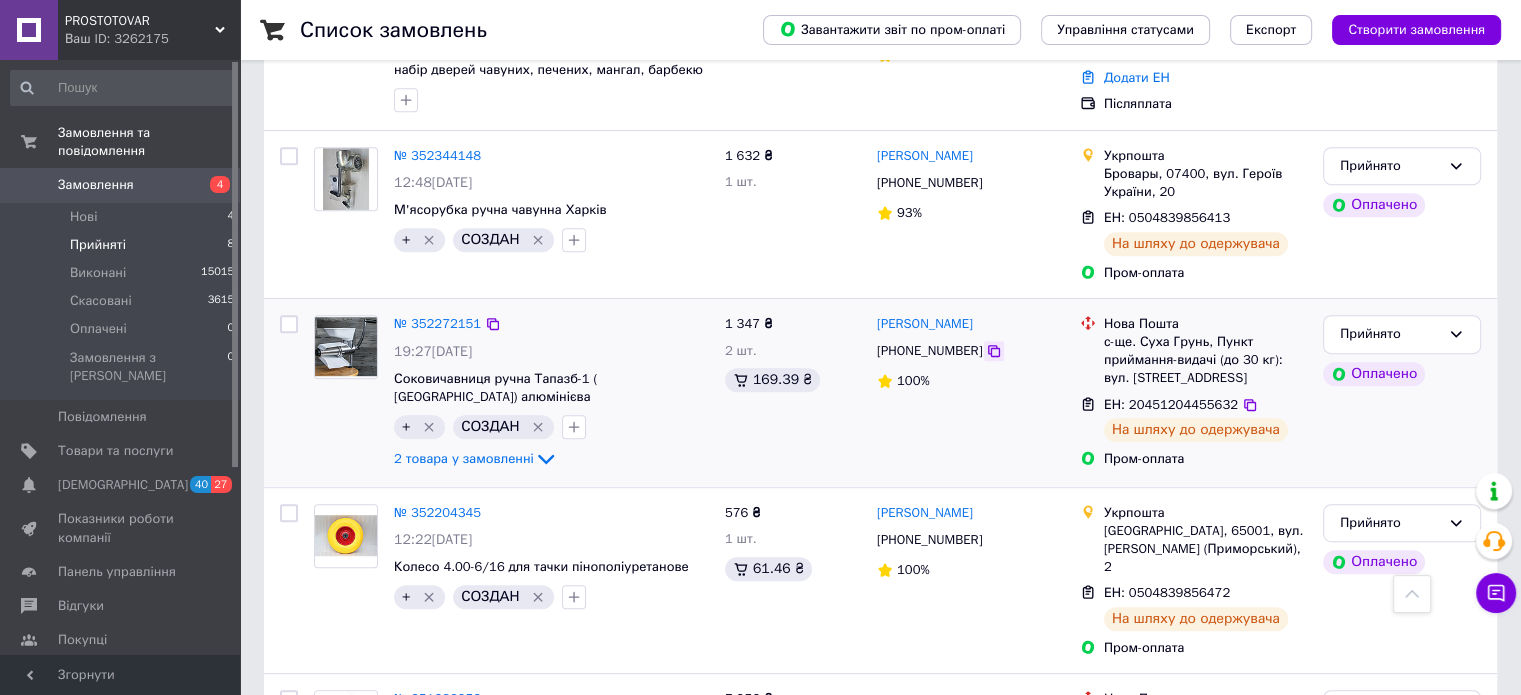 click 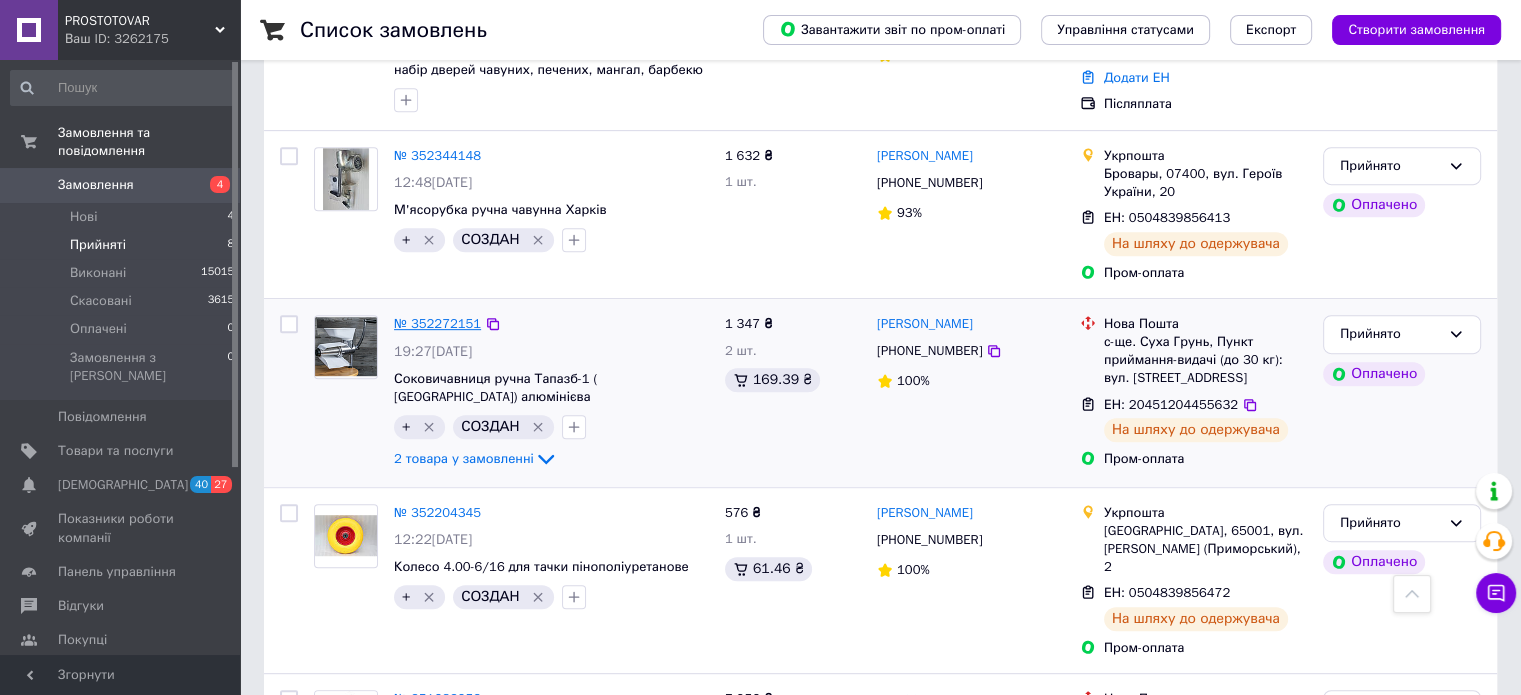 click on "№ 352272151" at bounding box center [437, 323] 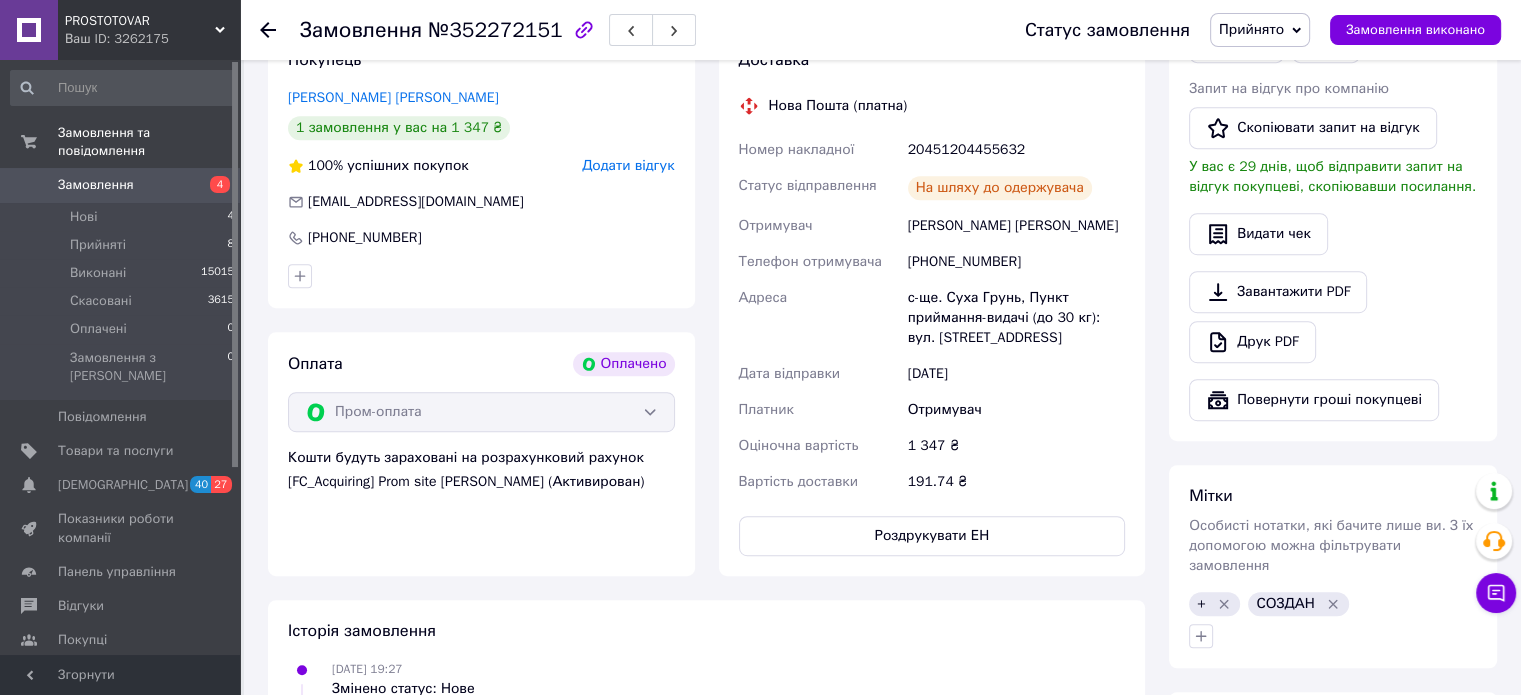 scroll, scrollTop: 1100, scrollLeft: 0, axis: vertical 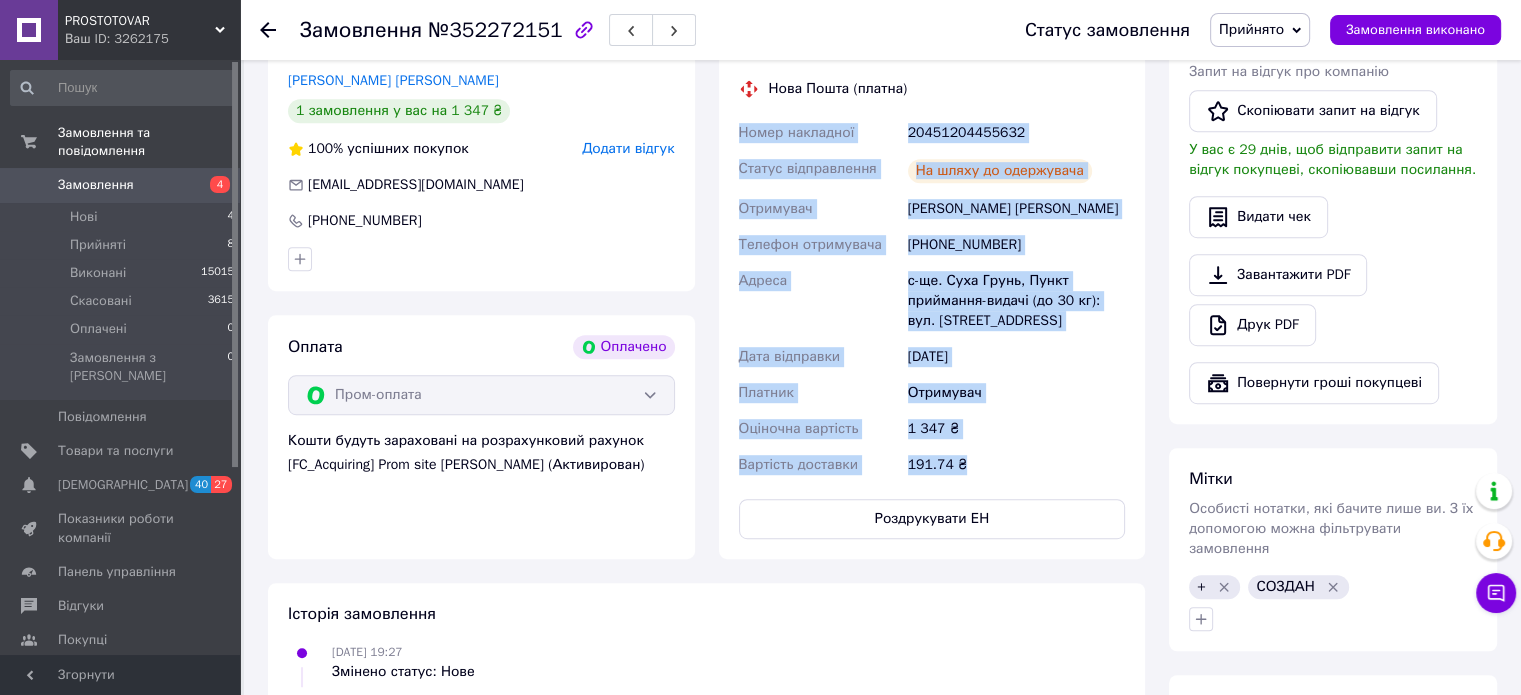 drag, startPoint x: 736, startPoint y: 135, endPoint x: 958, endPoint y: 460, distance: 393.5848 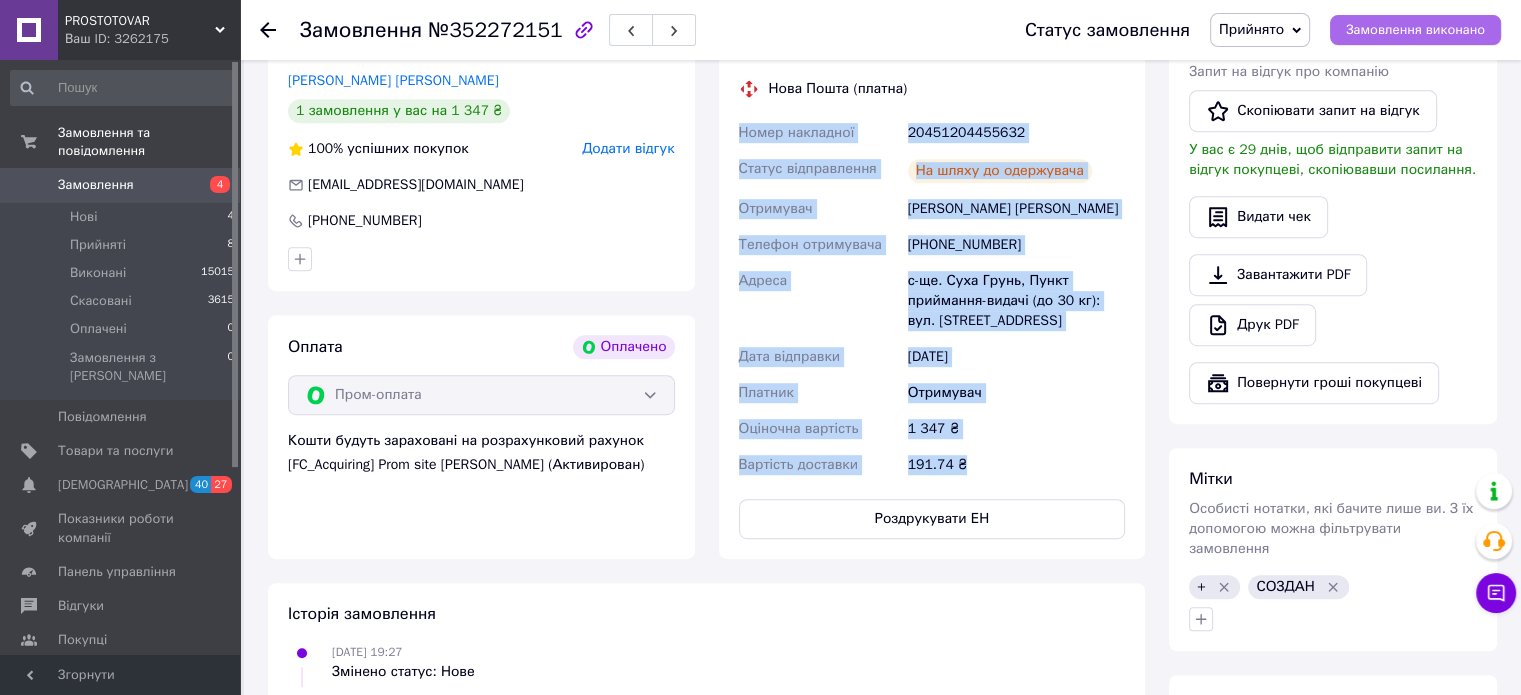 click on "Замовлення виконано" at bounding box center (1415, 30) 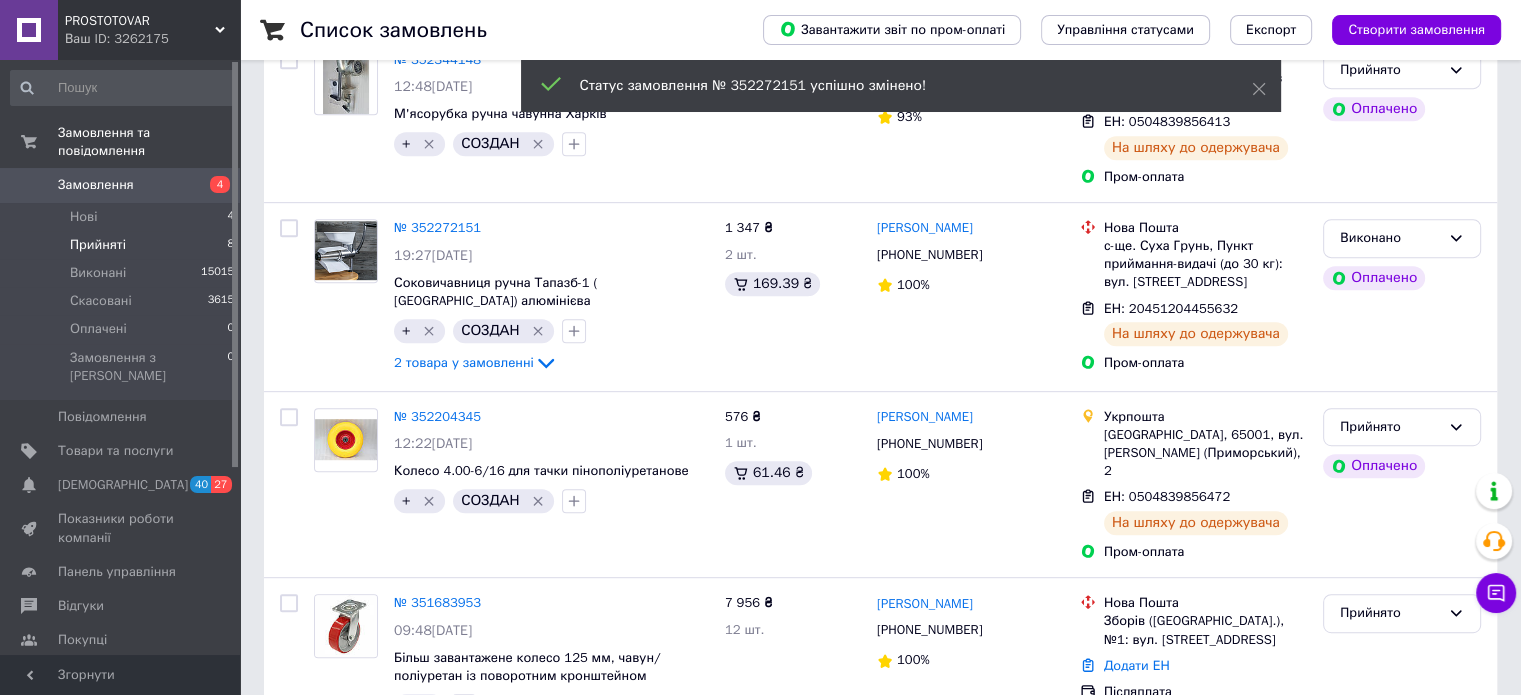 scroll, scrollTop: 979, scrollLeft: 0, axis: vertical 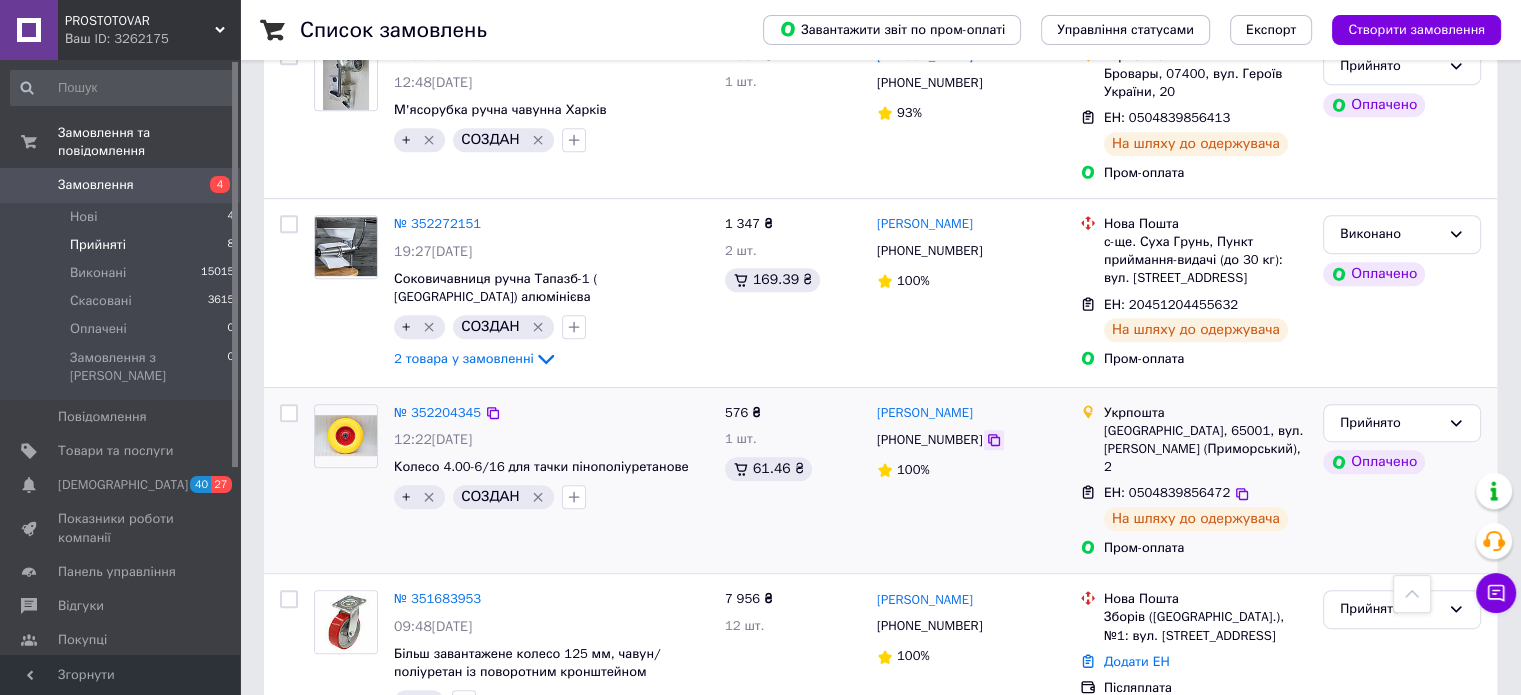 click 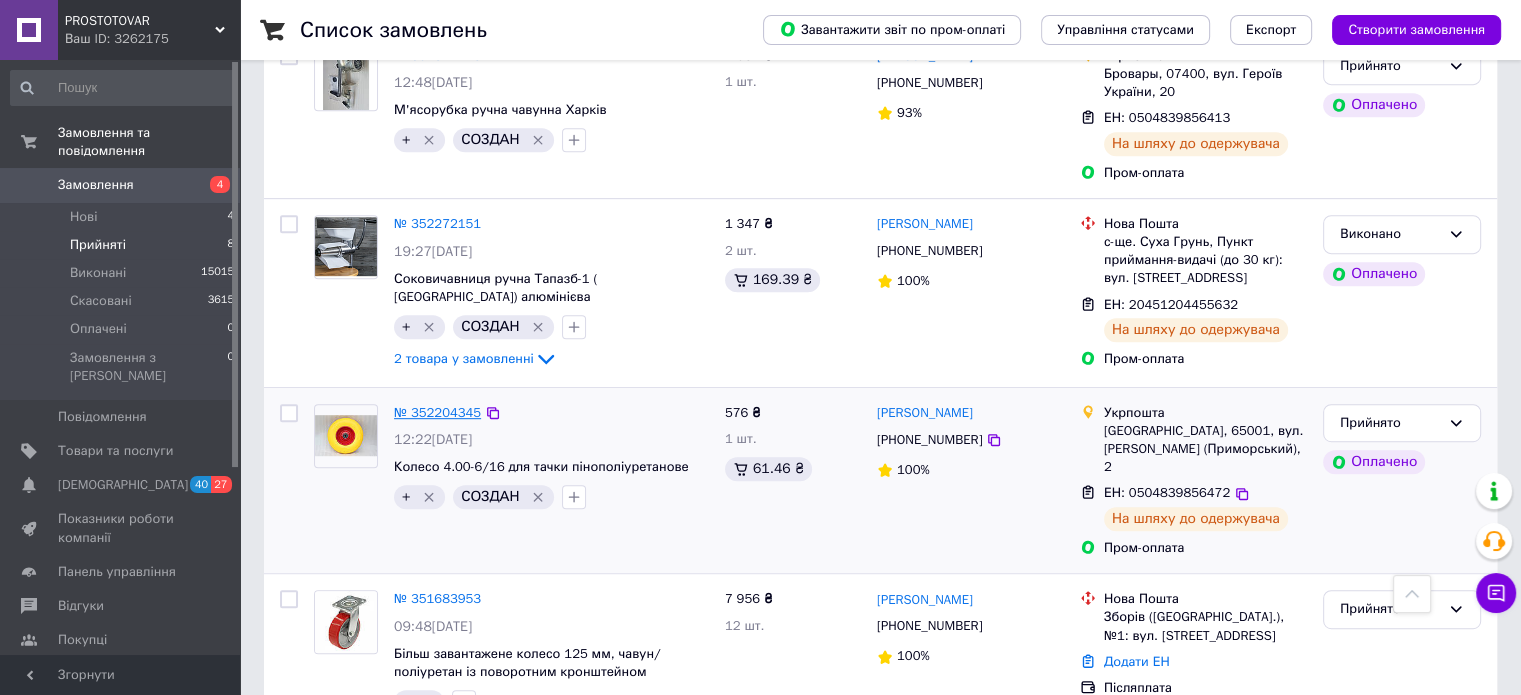 click on "№ 352204345" at bounding box center (437, 412) 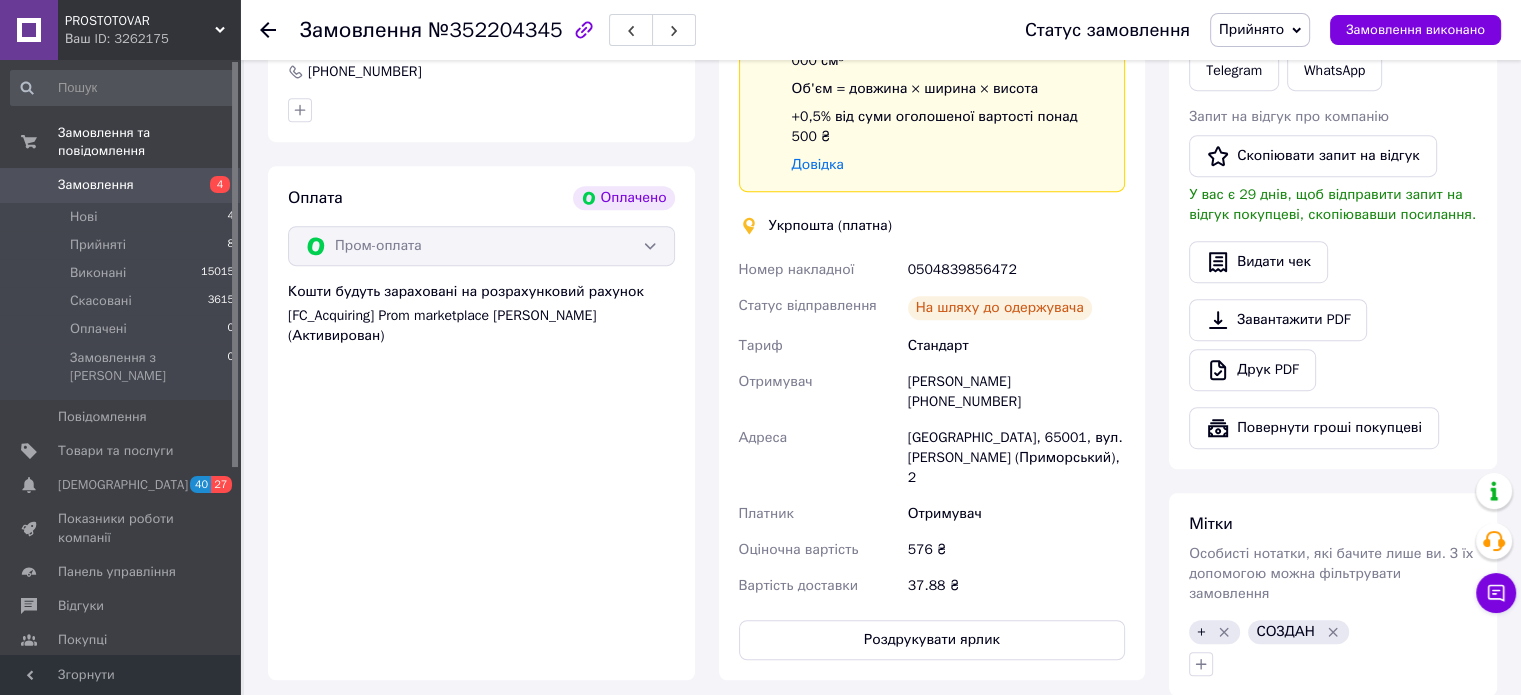 scroll, scrollTop: 1179, scrollLeft: 0, axis: vertical 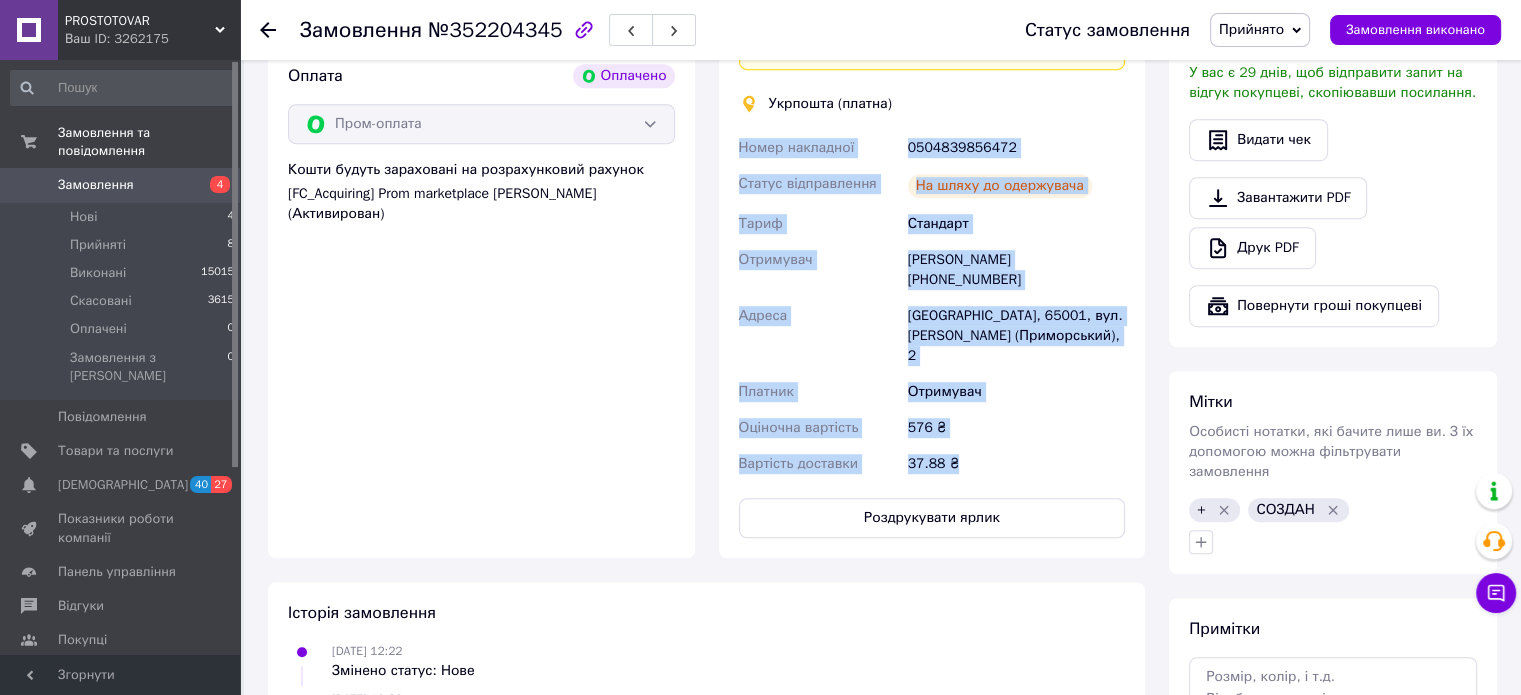 drag, startPoint x: 739, startPoint y: 130, endPoint x: 1024, endPoint y: 402, distance: 393.96573 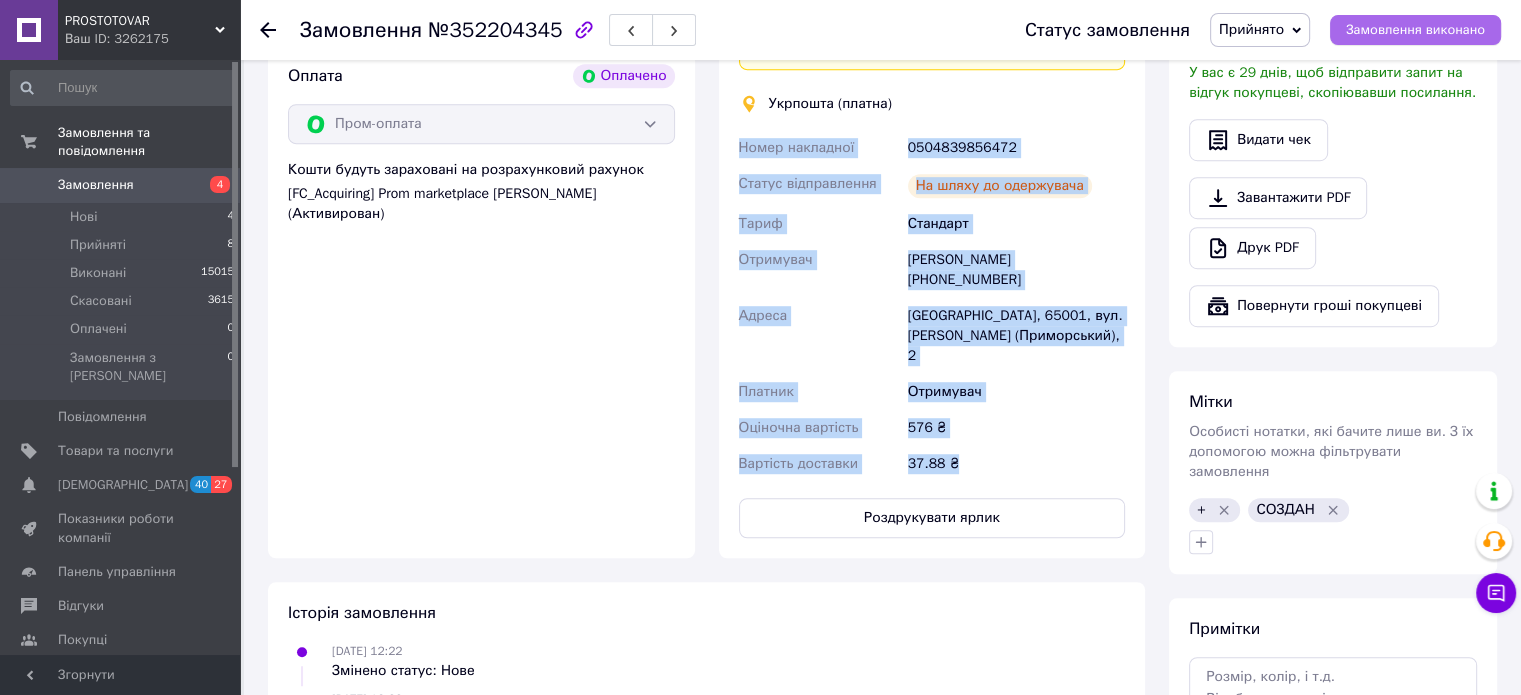 click on "Замовлення виконано" at bounding box center [1415, 30] 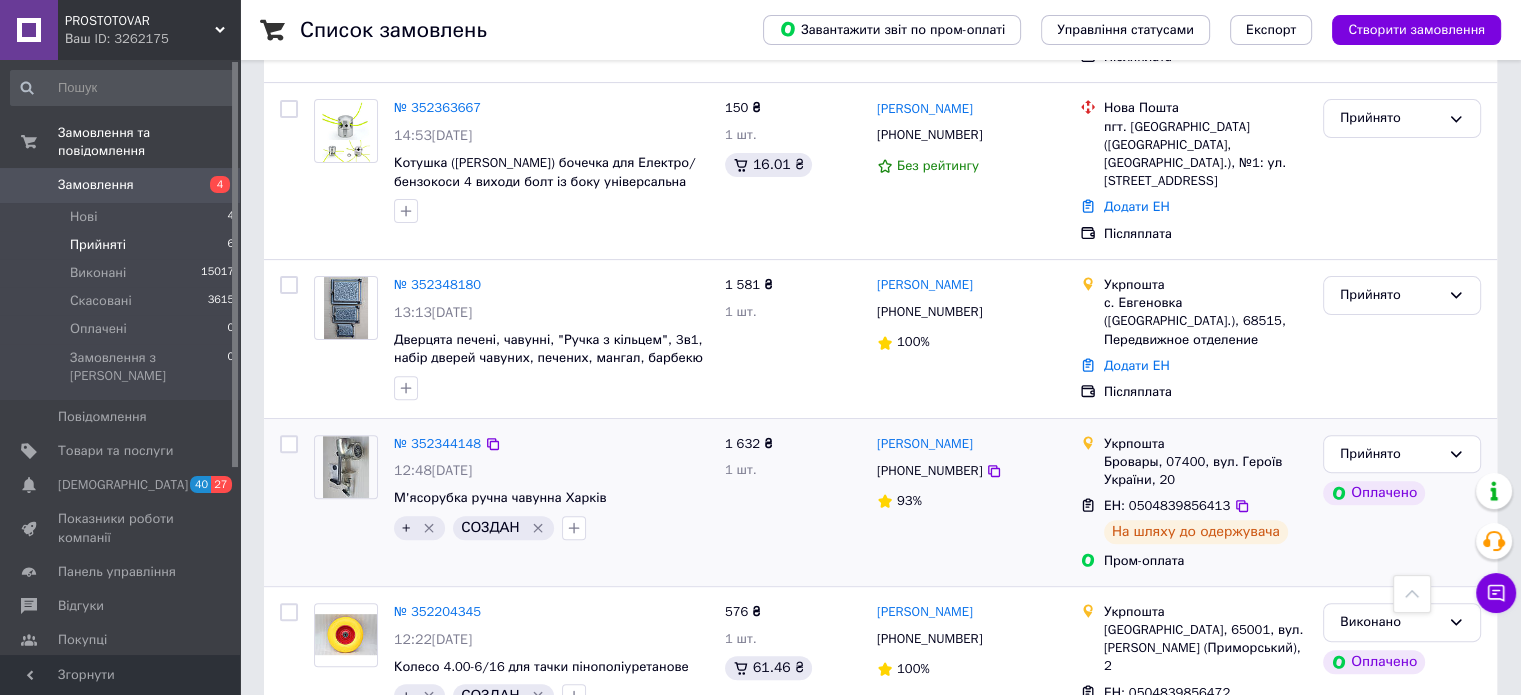 scroll, scrollTop: 590, scrollLeft: 0, axis: vertical 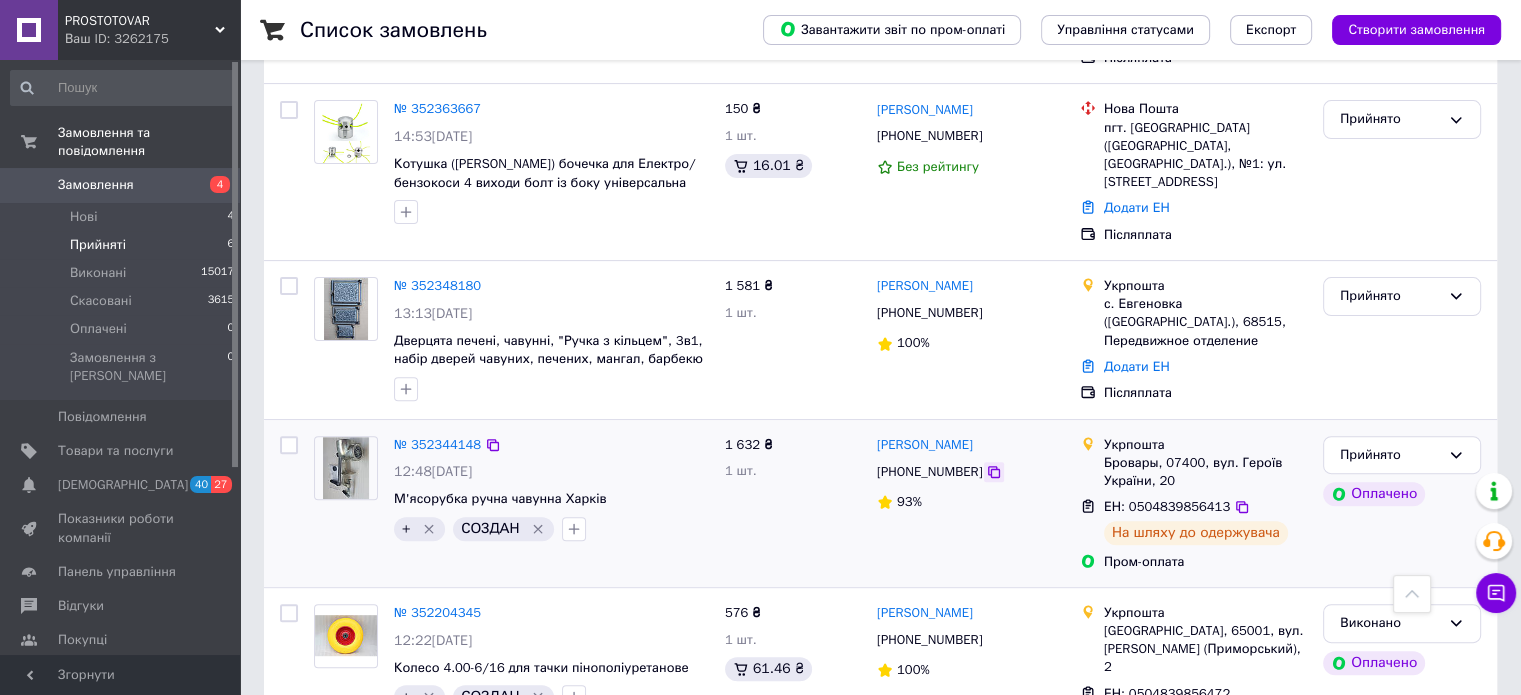 click at bounding box center (994, 472) 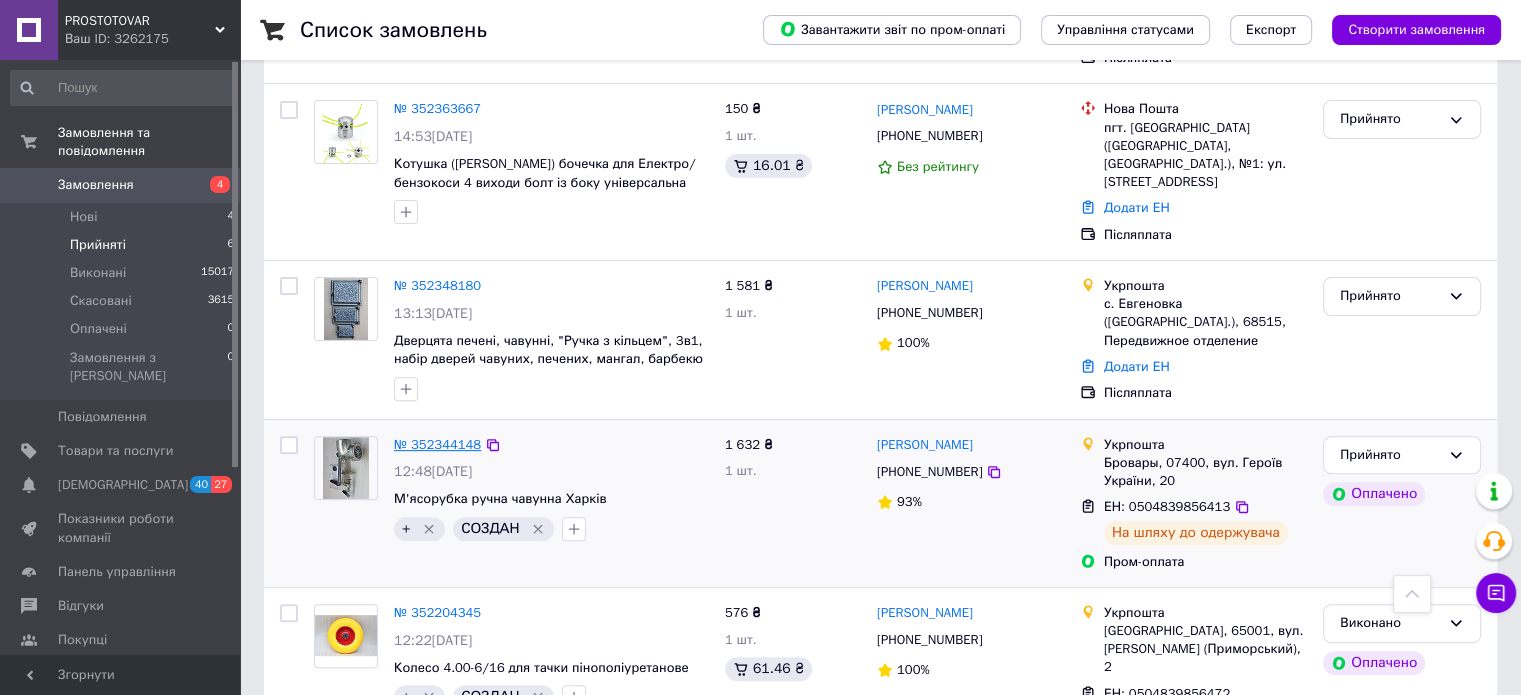 click on "№ 352344148" at bounding box center [437, 444] 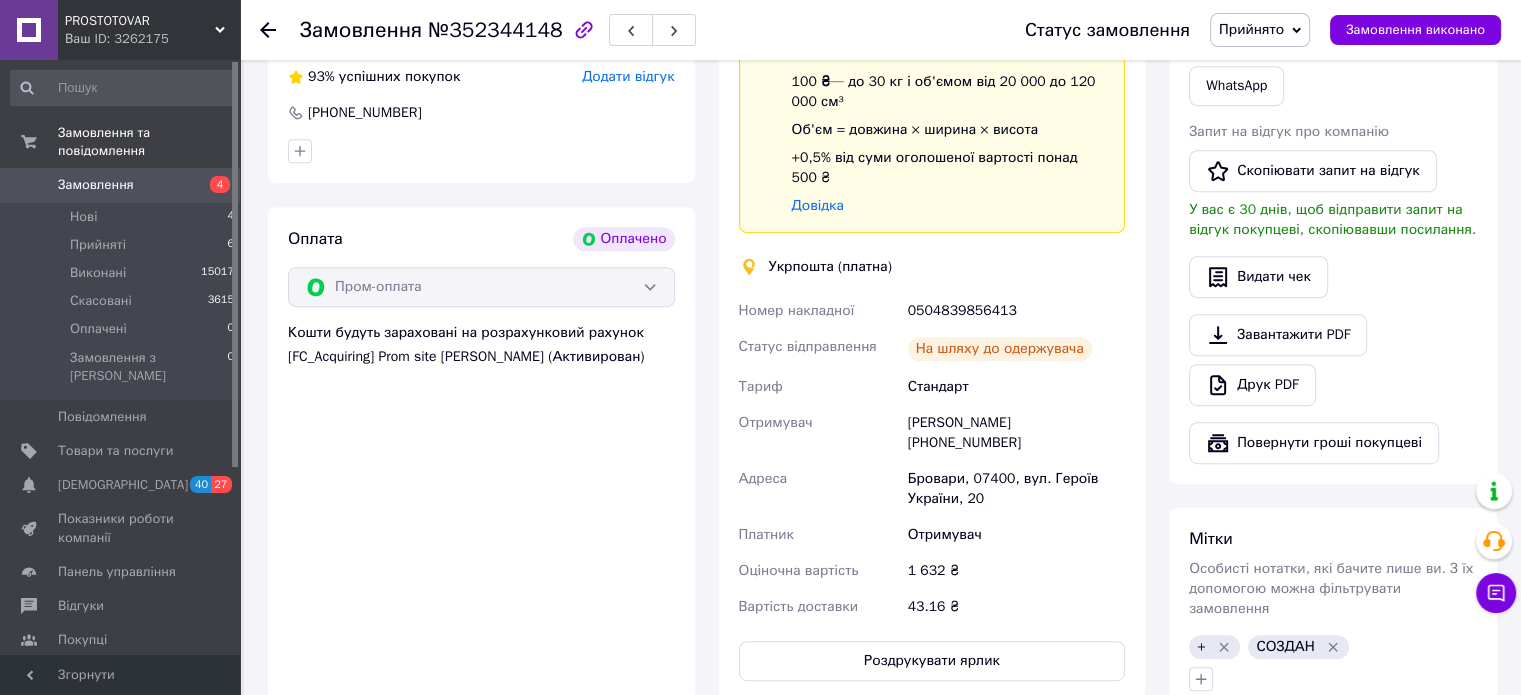 scroll, scrollTop: 1090, scrollLeft: 0, axis: vertical 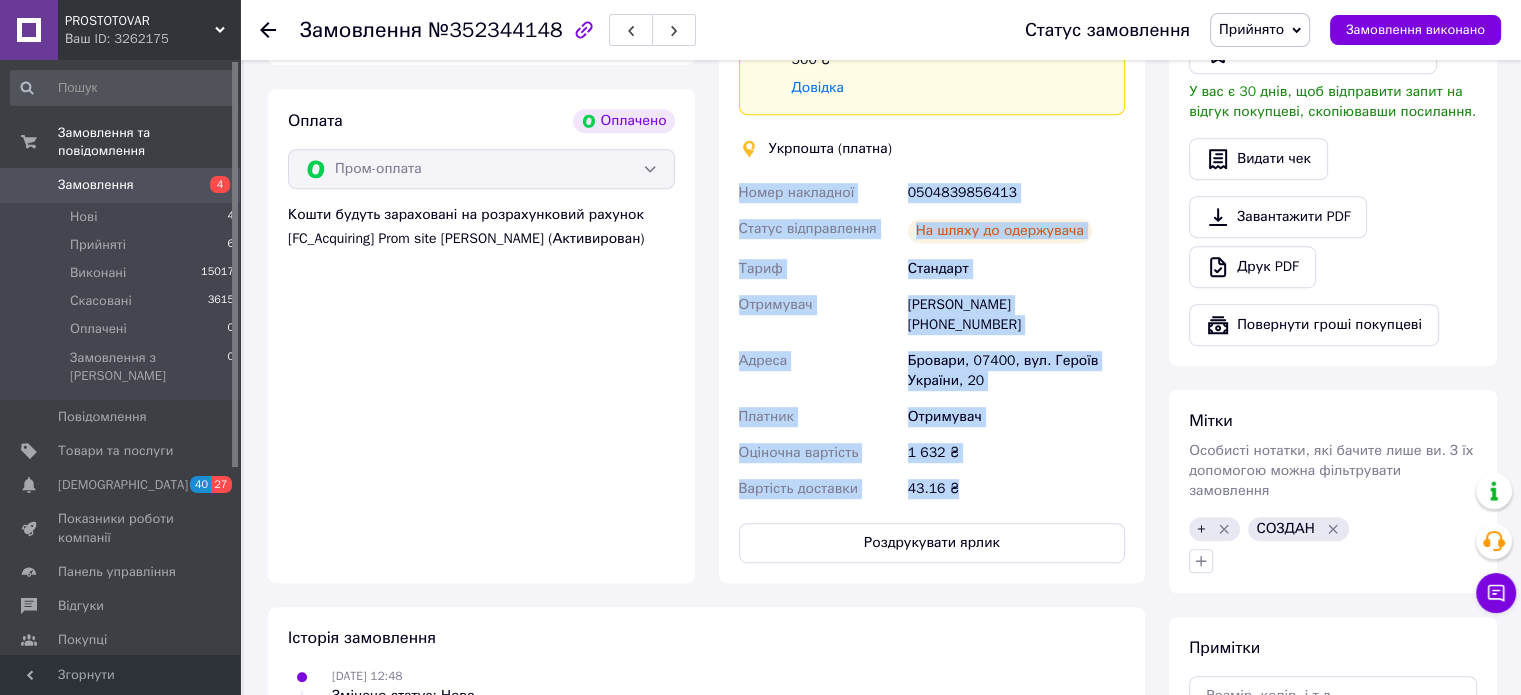 drag, startPoint x: 740, startPoint y: 175, endPoint x: 1041, endPoint y: 463, distance: 416.5873 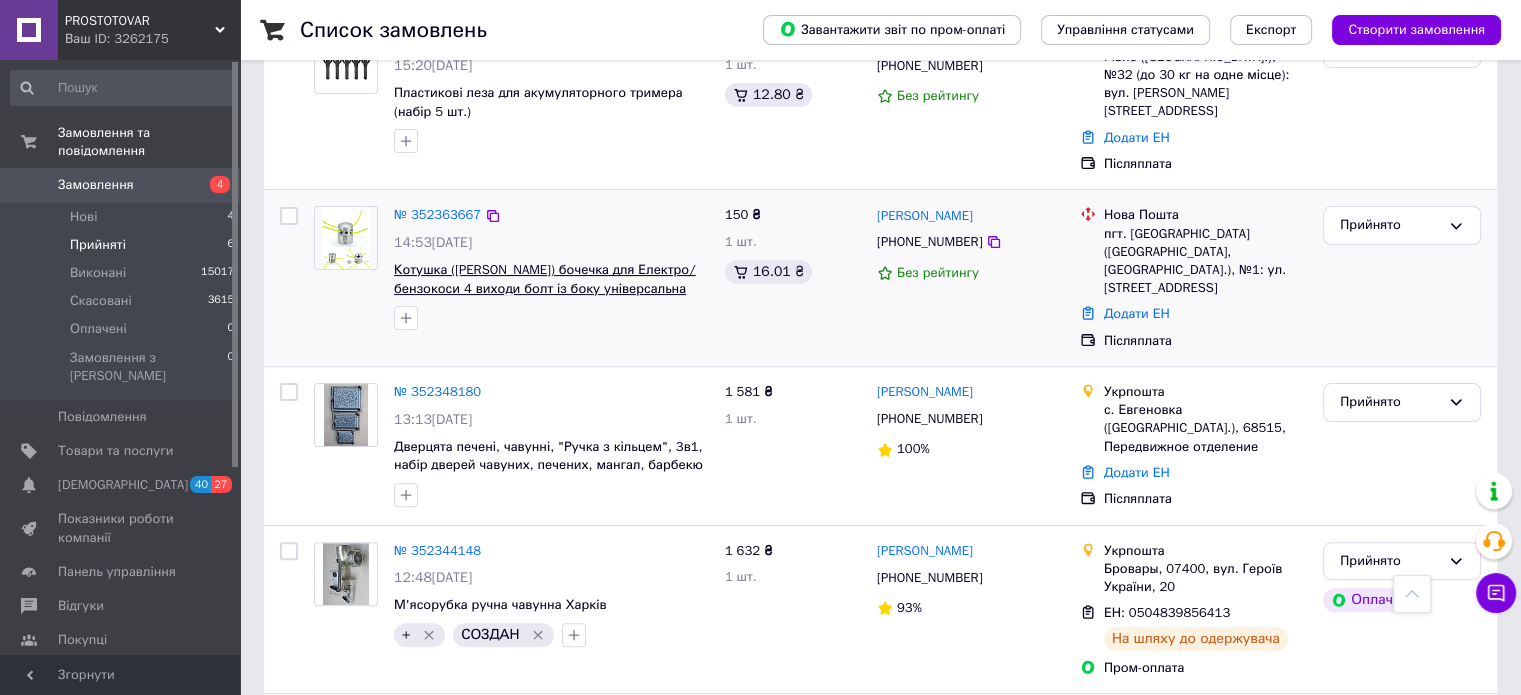 scroll, scrollTop: 622, scrollLeft: 0, axis: vertical 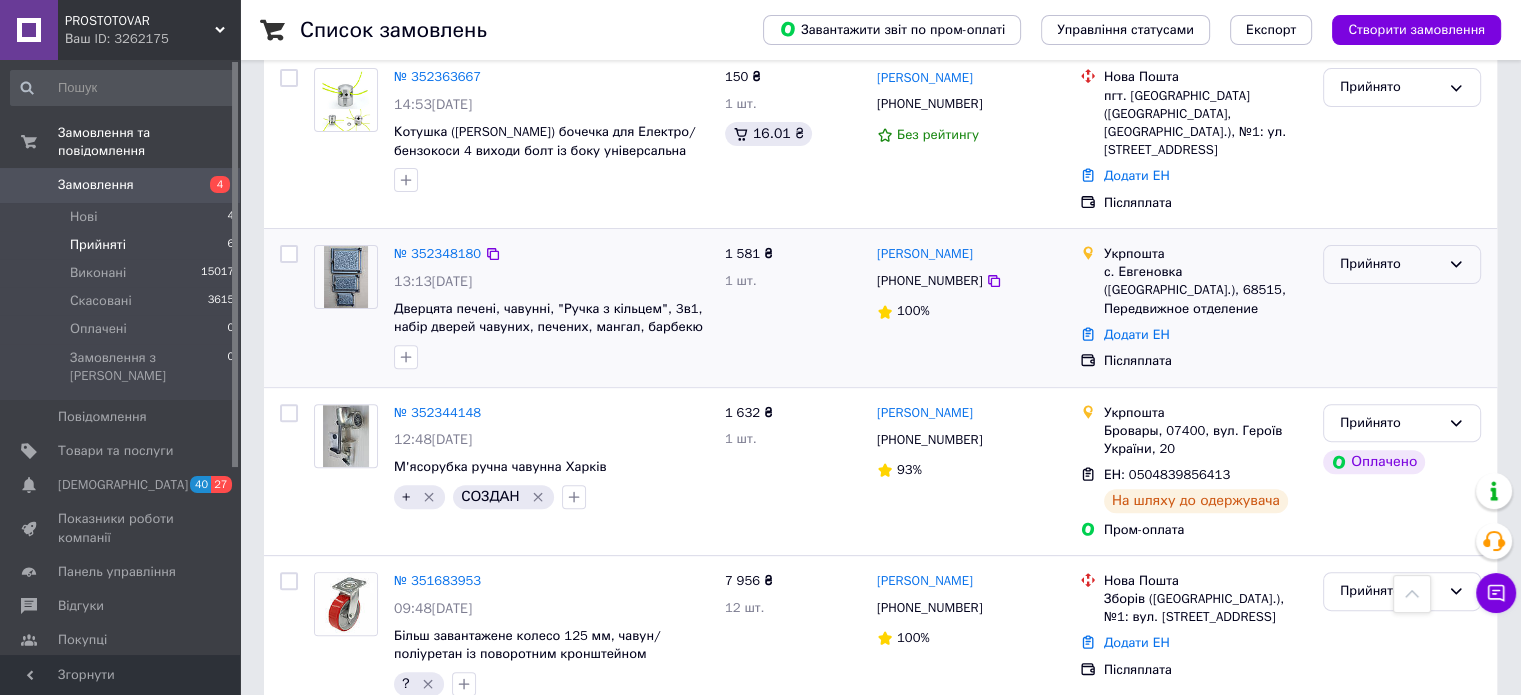 click on "Прийнято" at bounding box center [1402, 264] 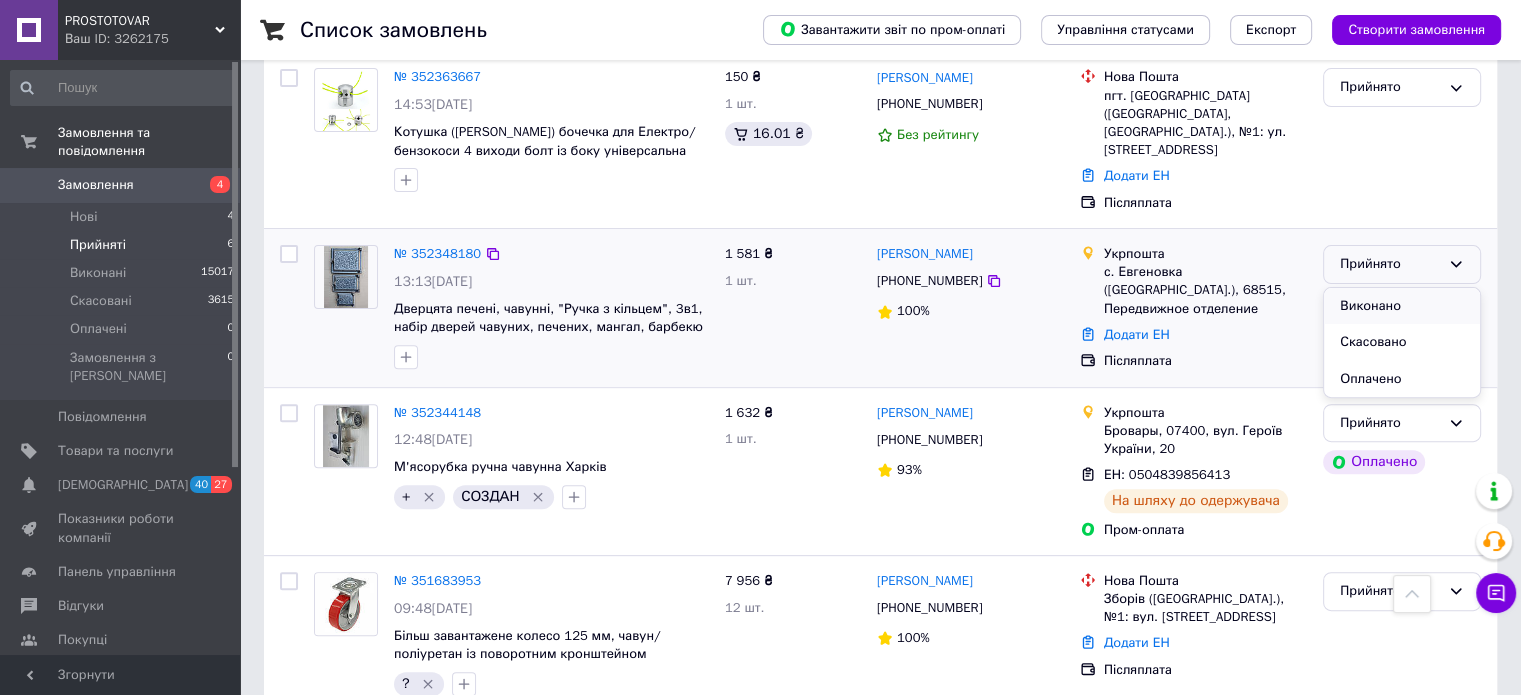 click on "Виконано" at bounding box center [1402, 306] 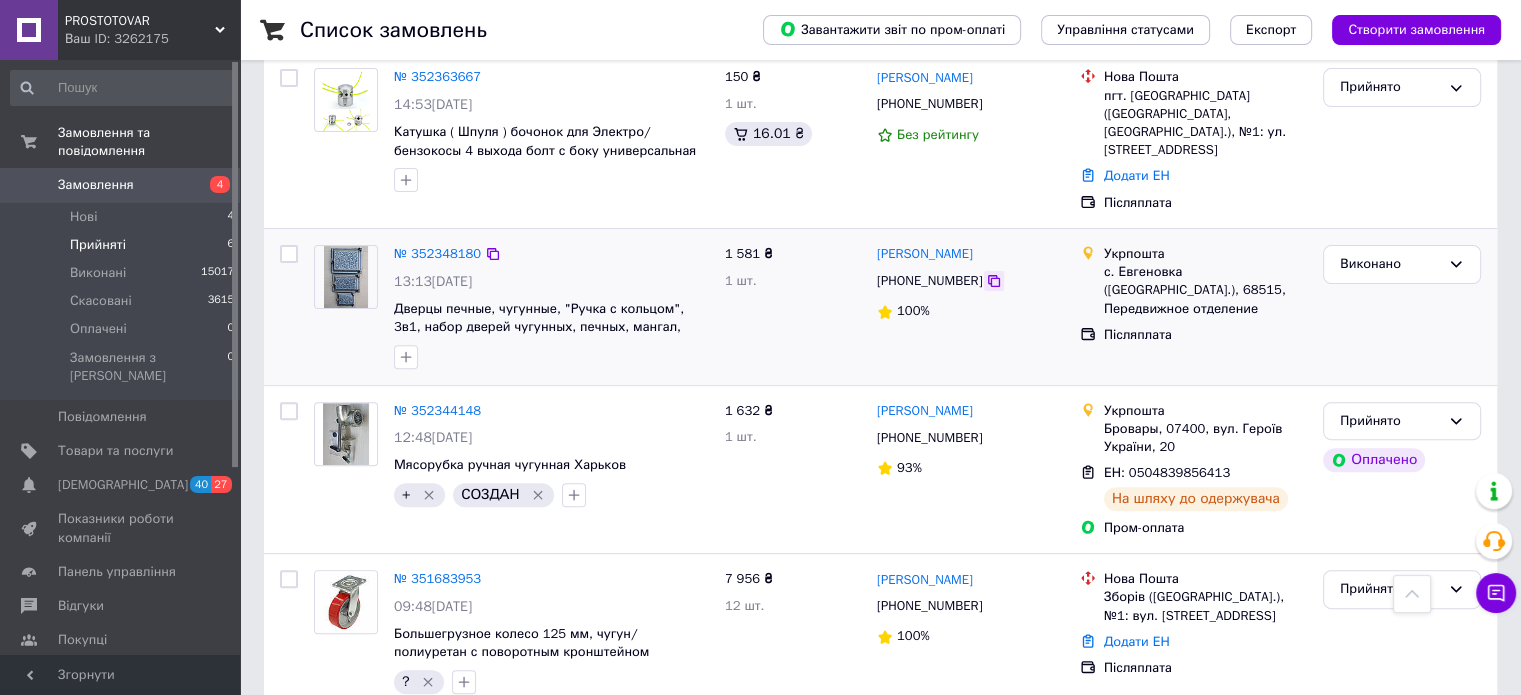 click 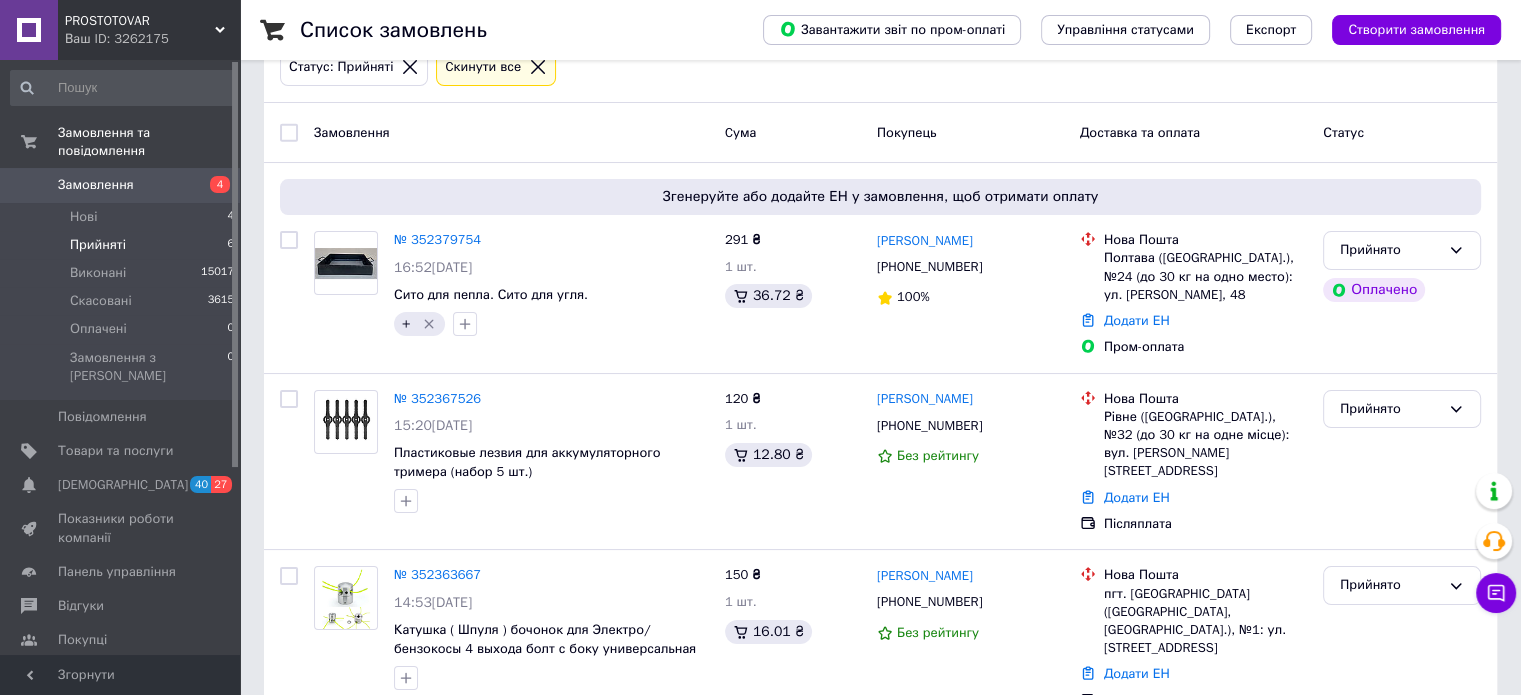 scroll, scrollTop: 622, scrollLeft: 0, axis: vertical 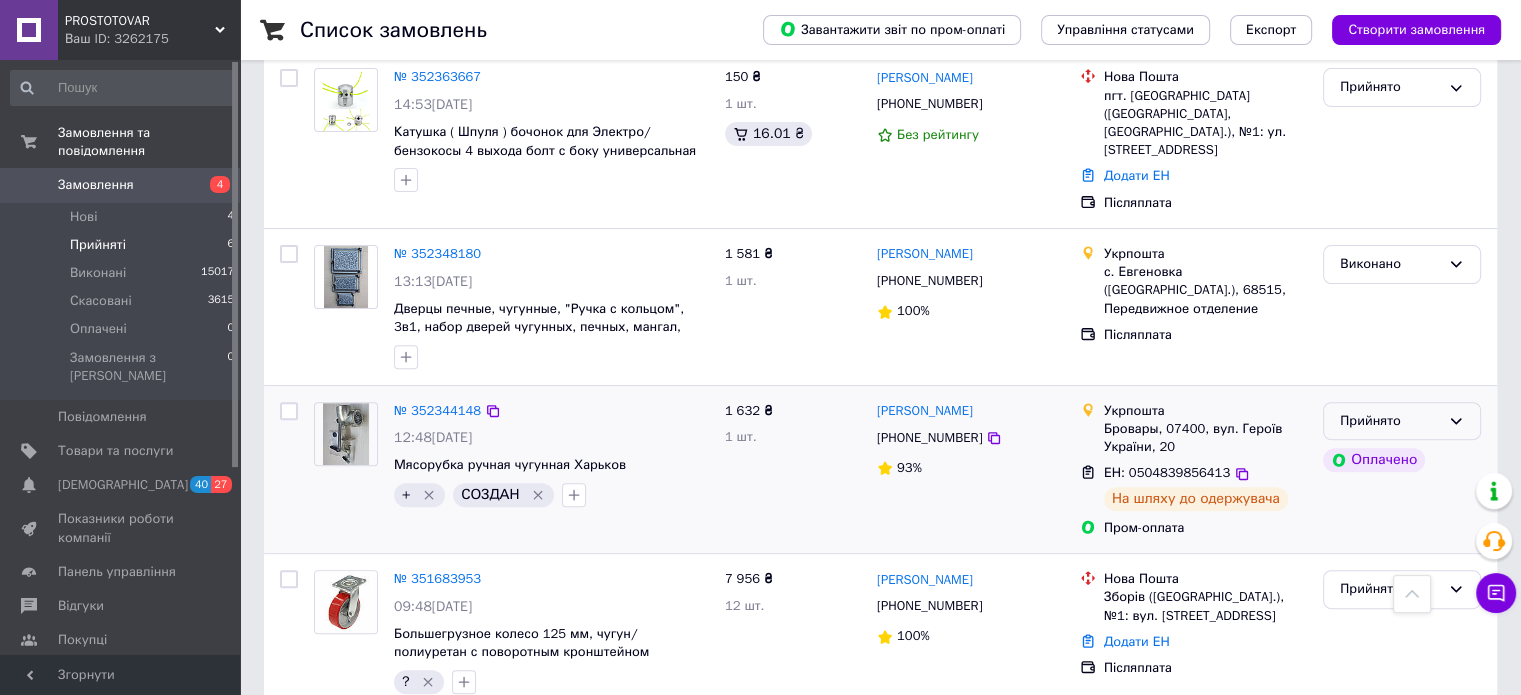 click 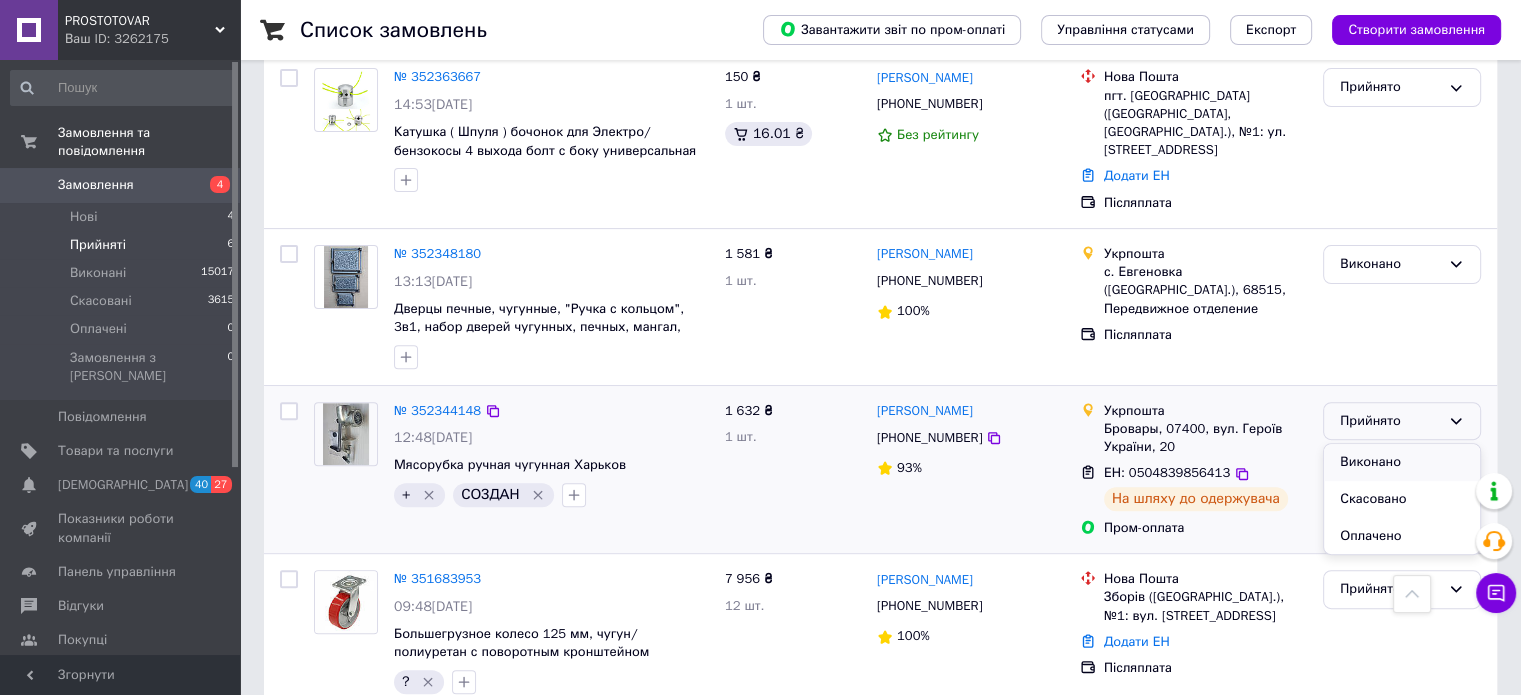 click on "Виконано" at bounding box center (1402, 462) 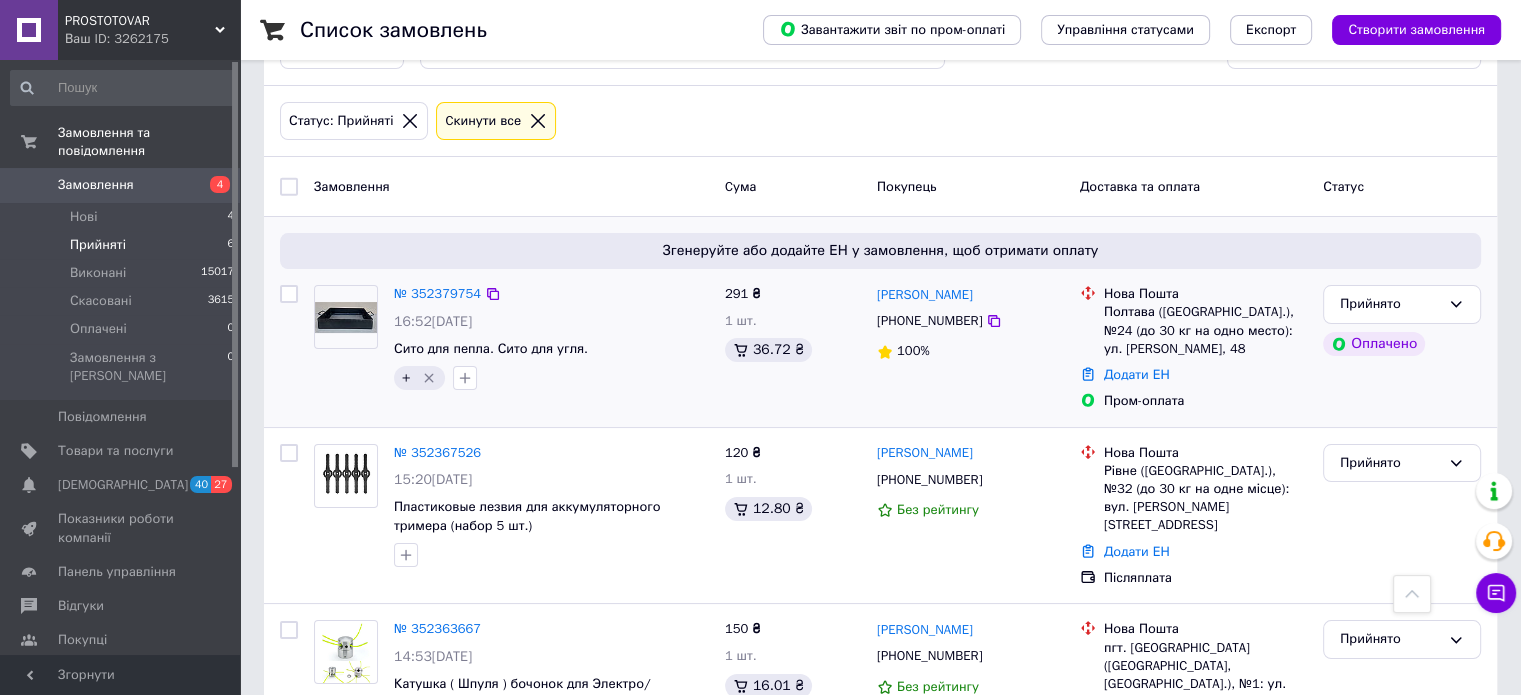 scroll, scrollTop: 0, scrollLeft: 0, axis: both 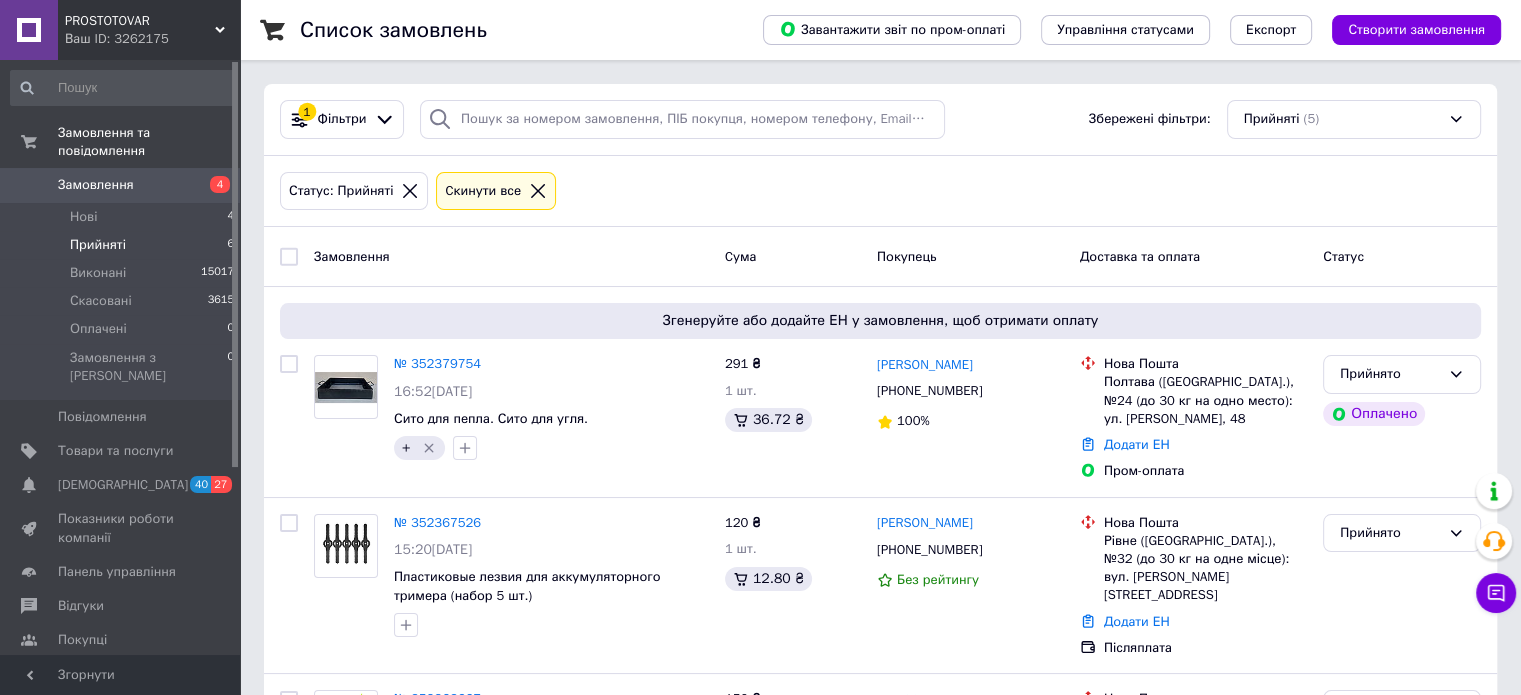 click 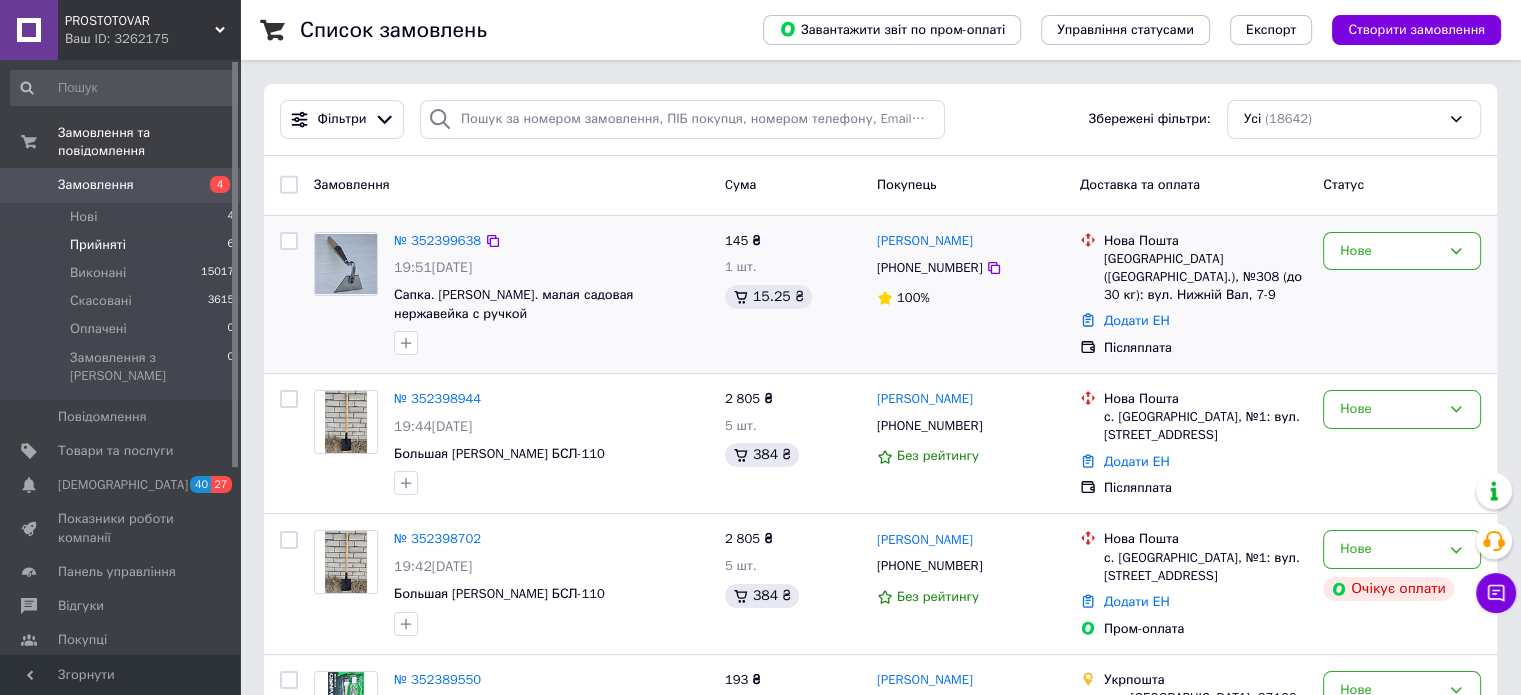 click at bounding box center [289, 241] 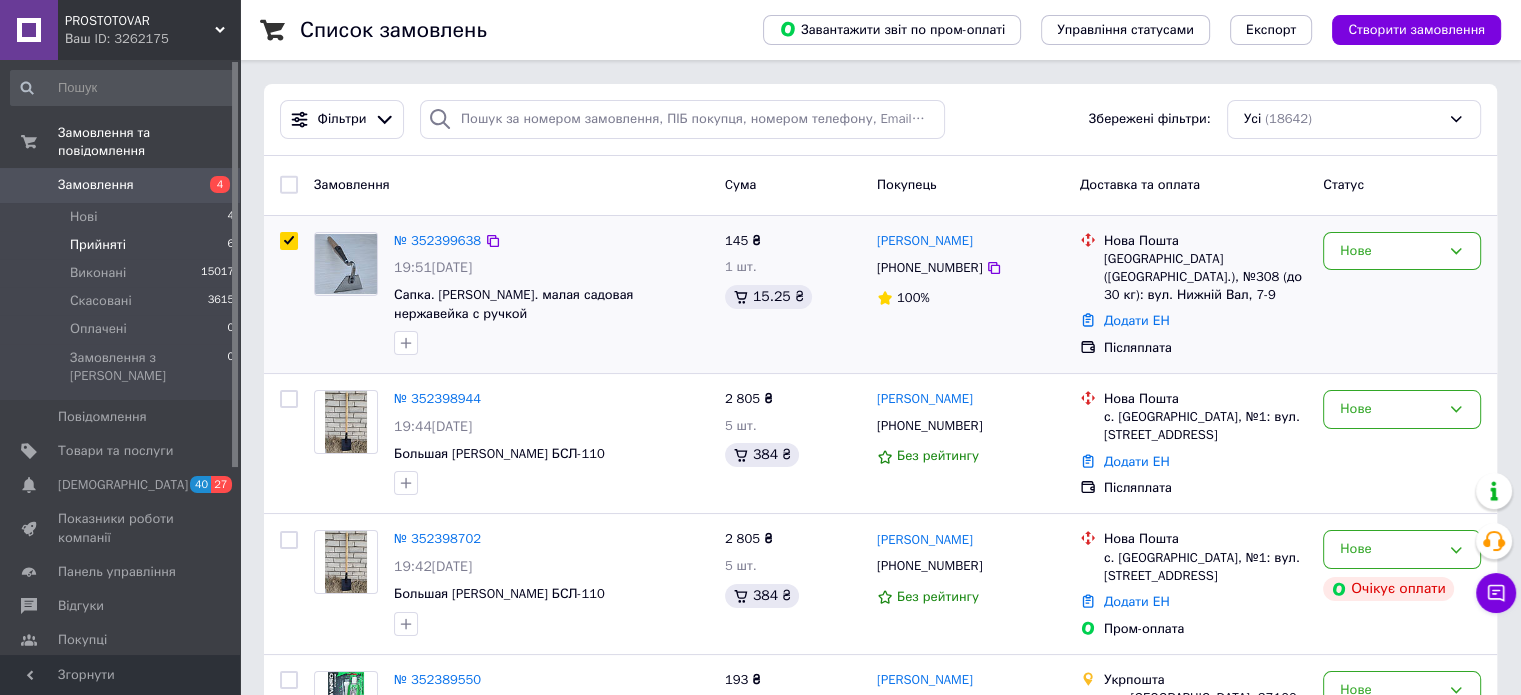checkbox on "true" 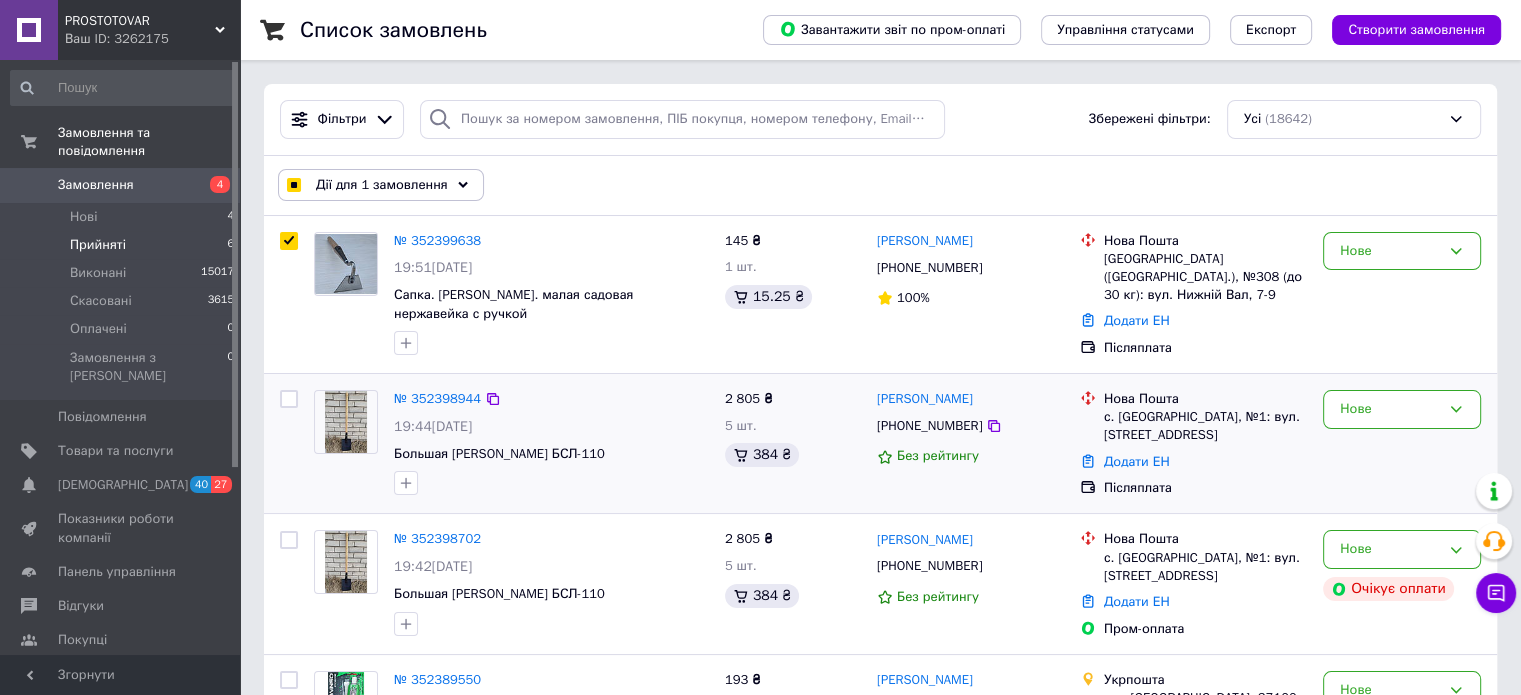 click at bounding box center (289, 399) 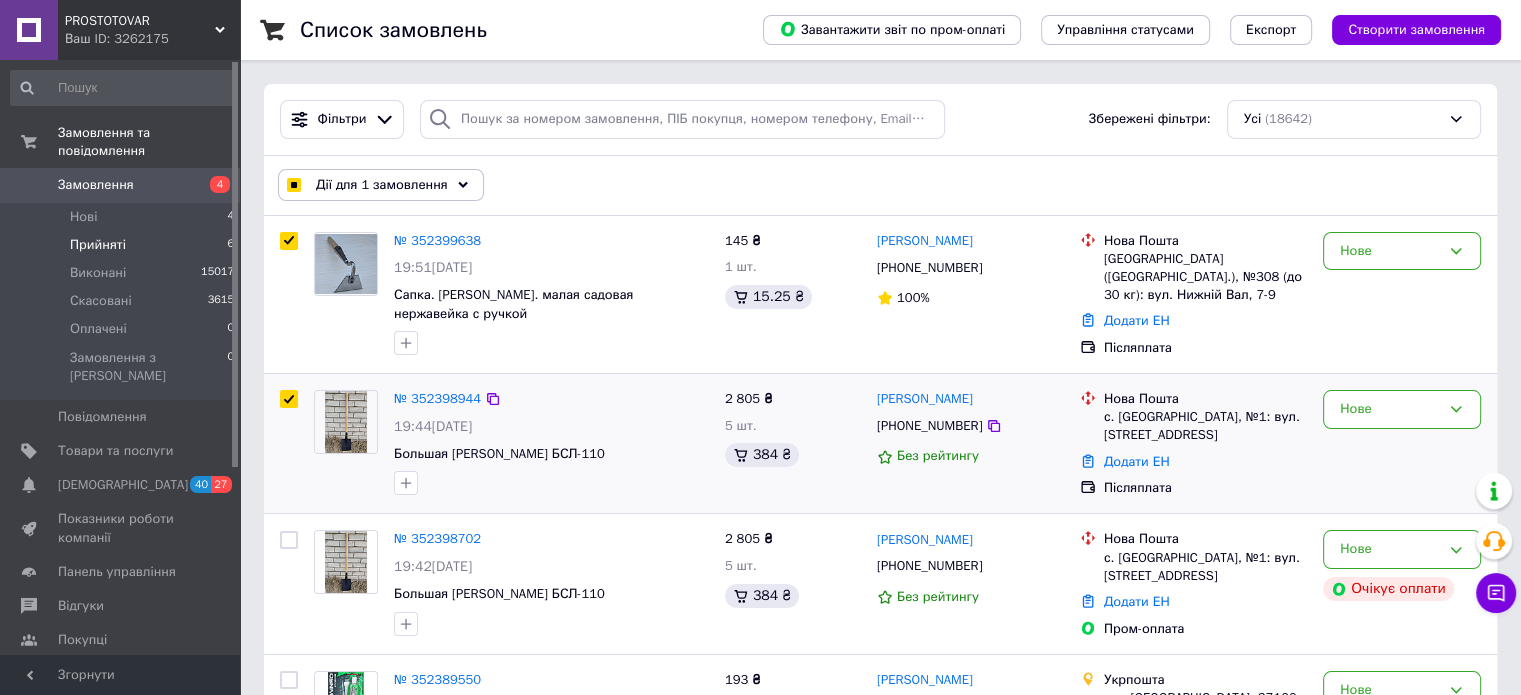 checkbox on "true" 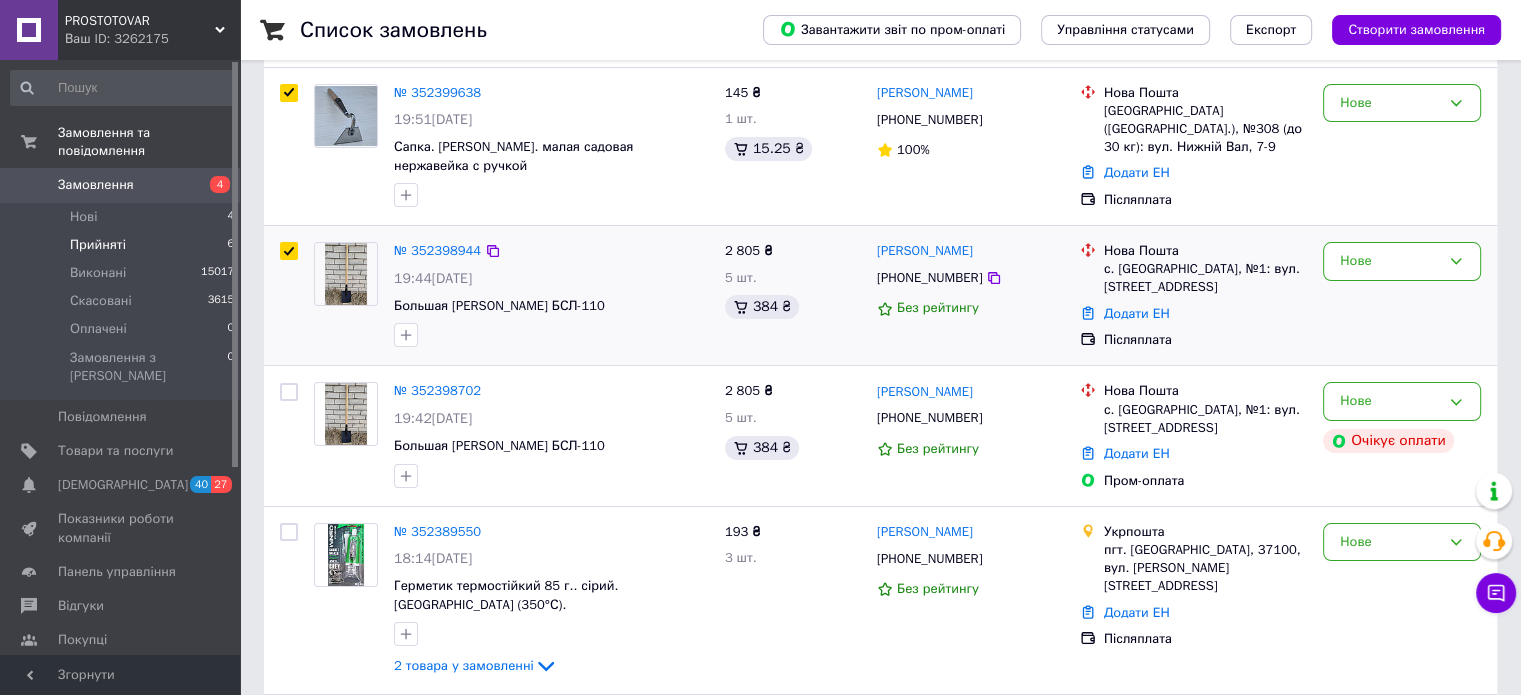 scroll, scrollTop: 200, scrollLeft: 0, axis: vertical 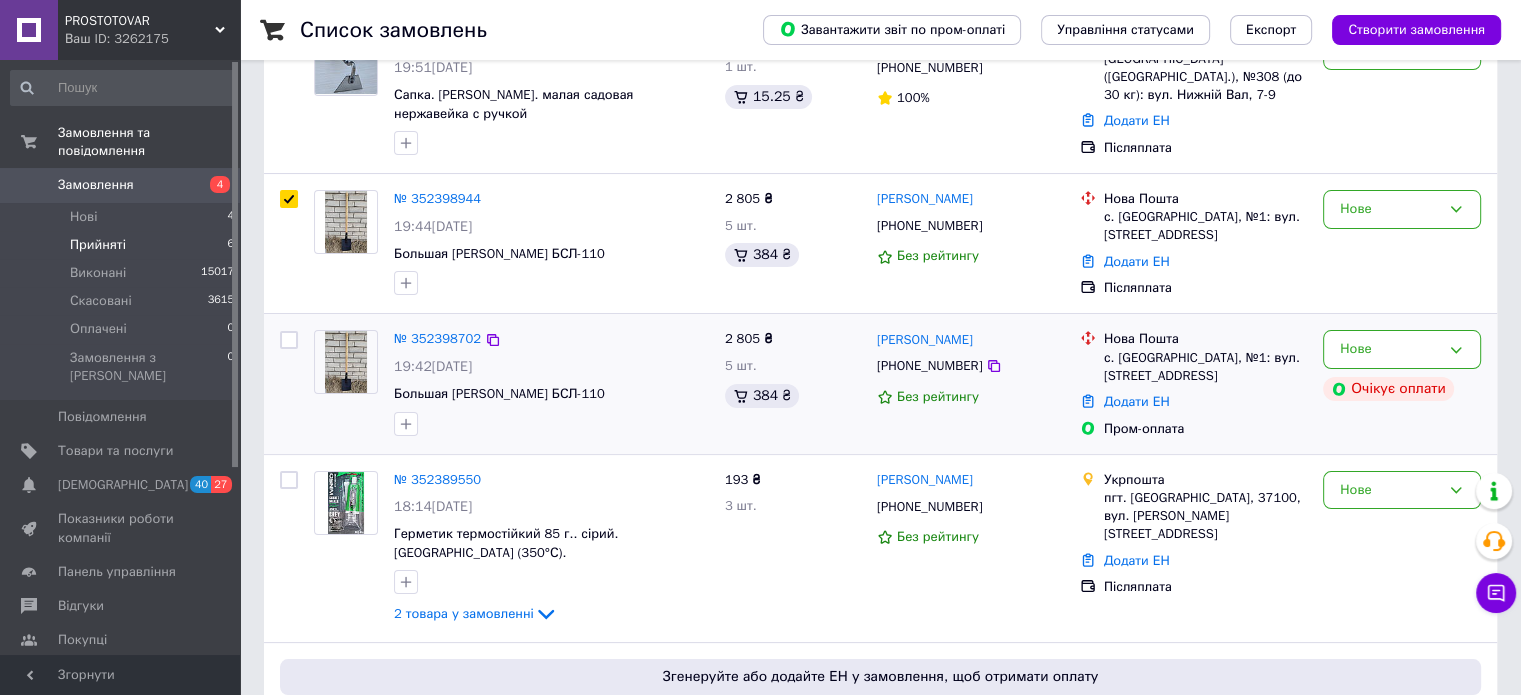 click at bounding box center [289, 340] 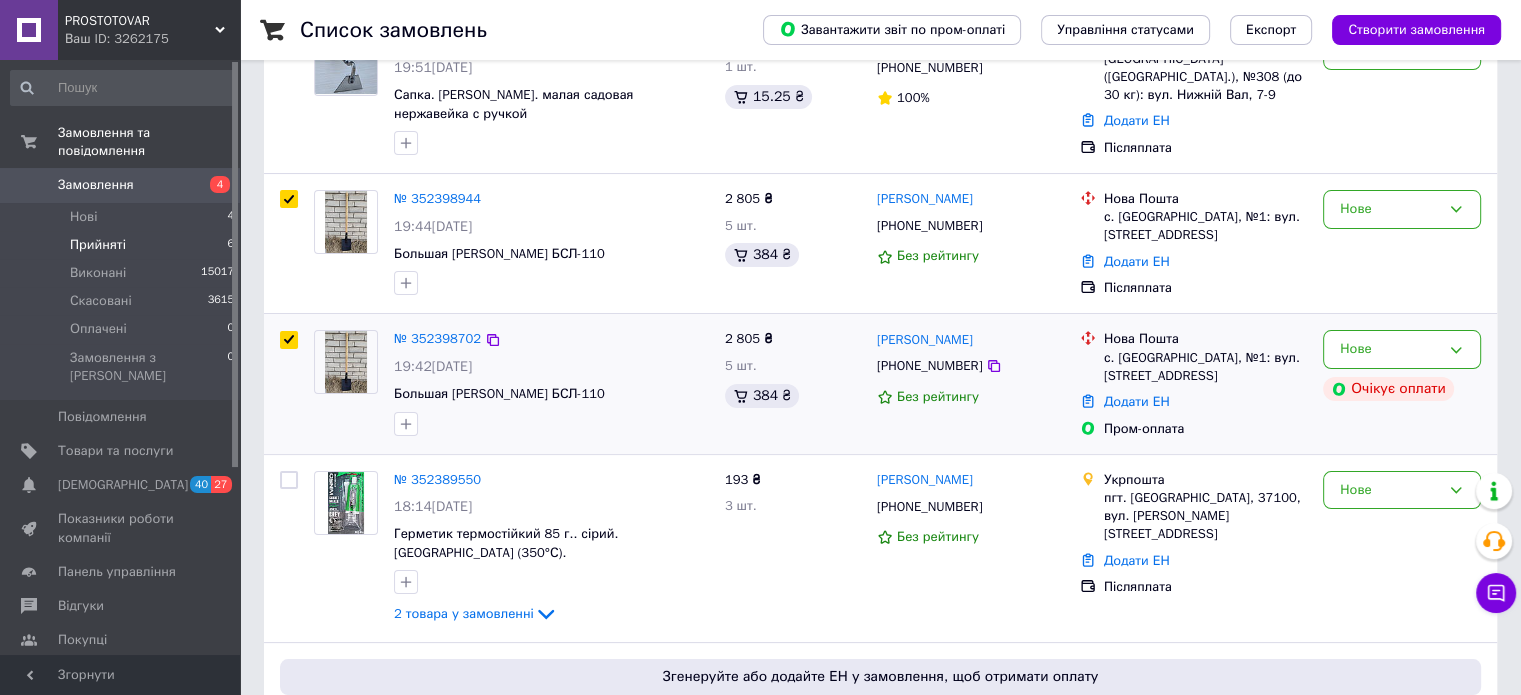 checkbox on "true" 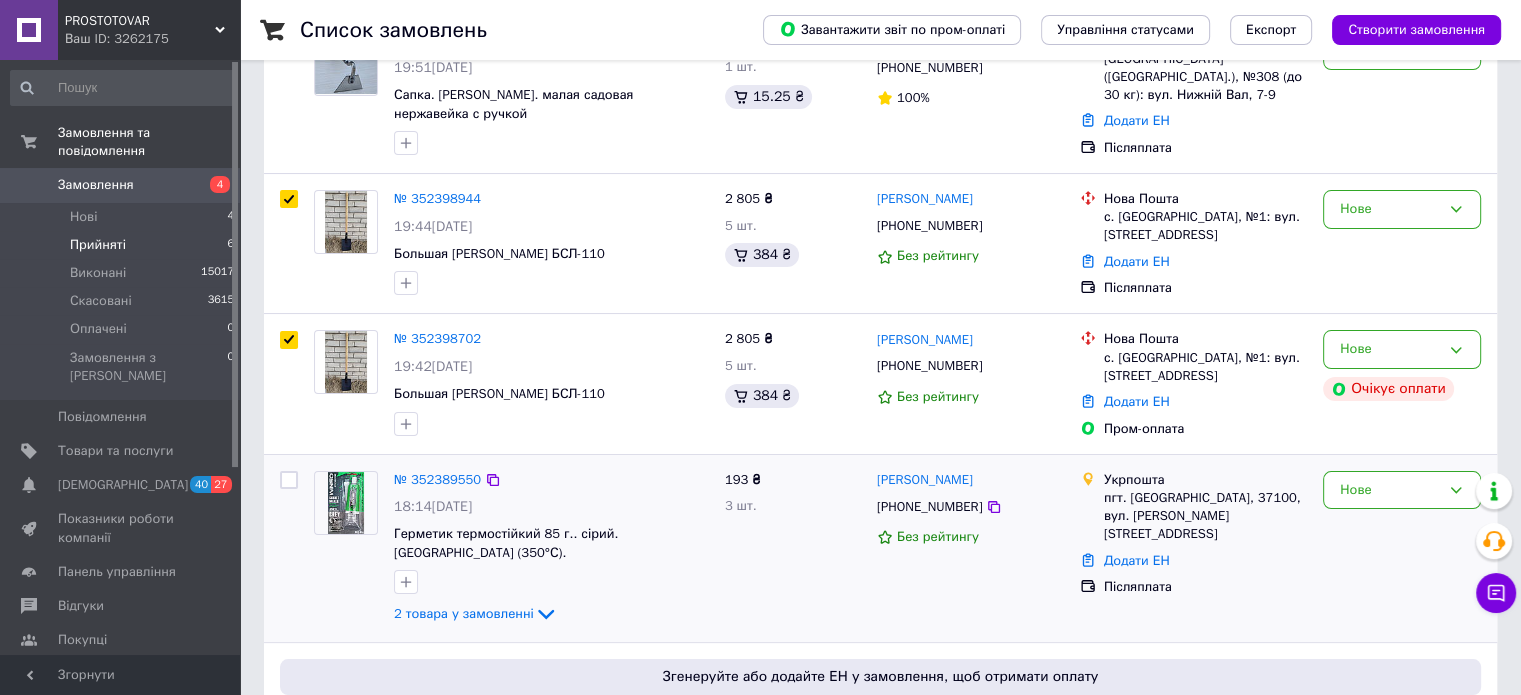 click at bounding box center (289, 480) 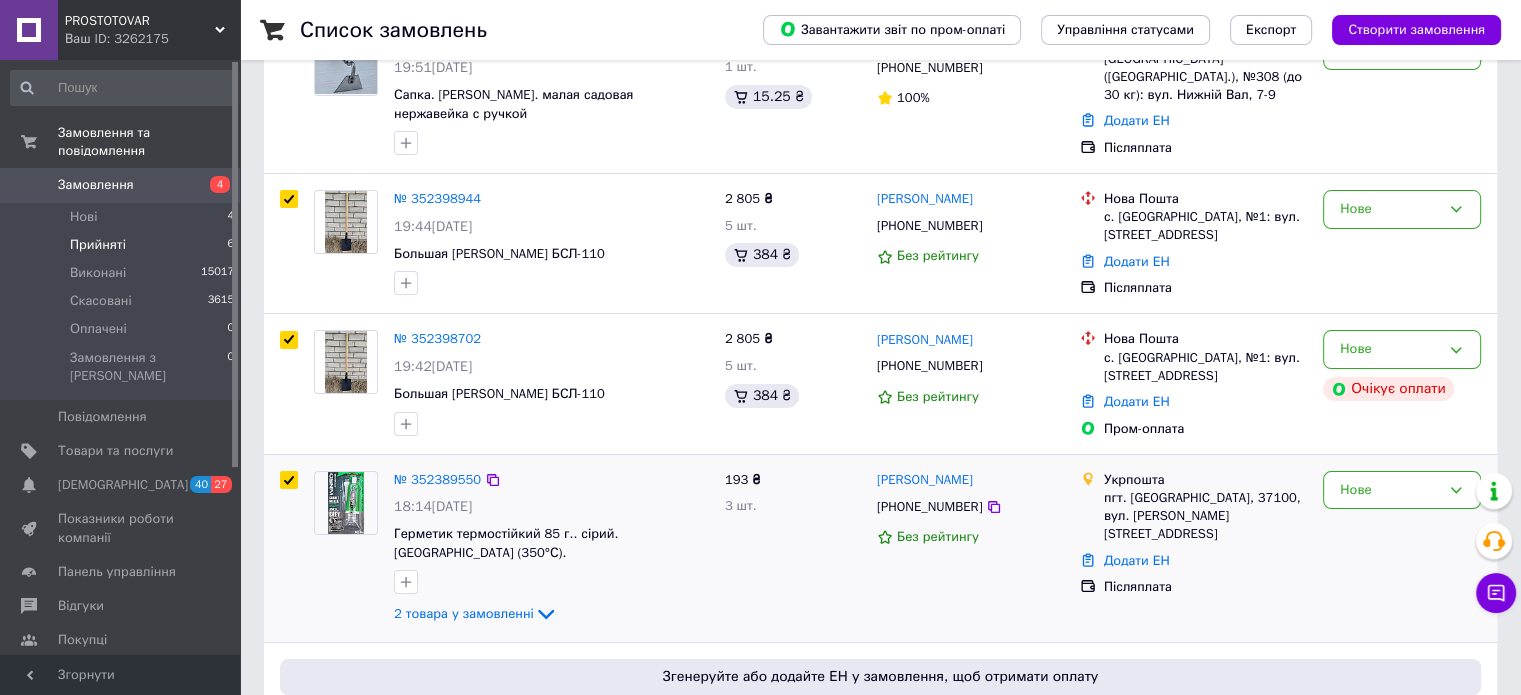 checkbox on "true" 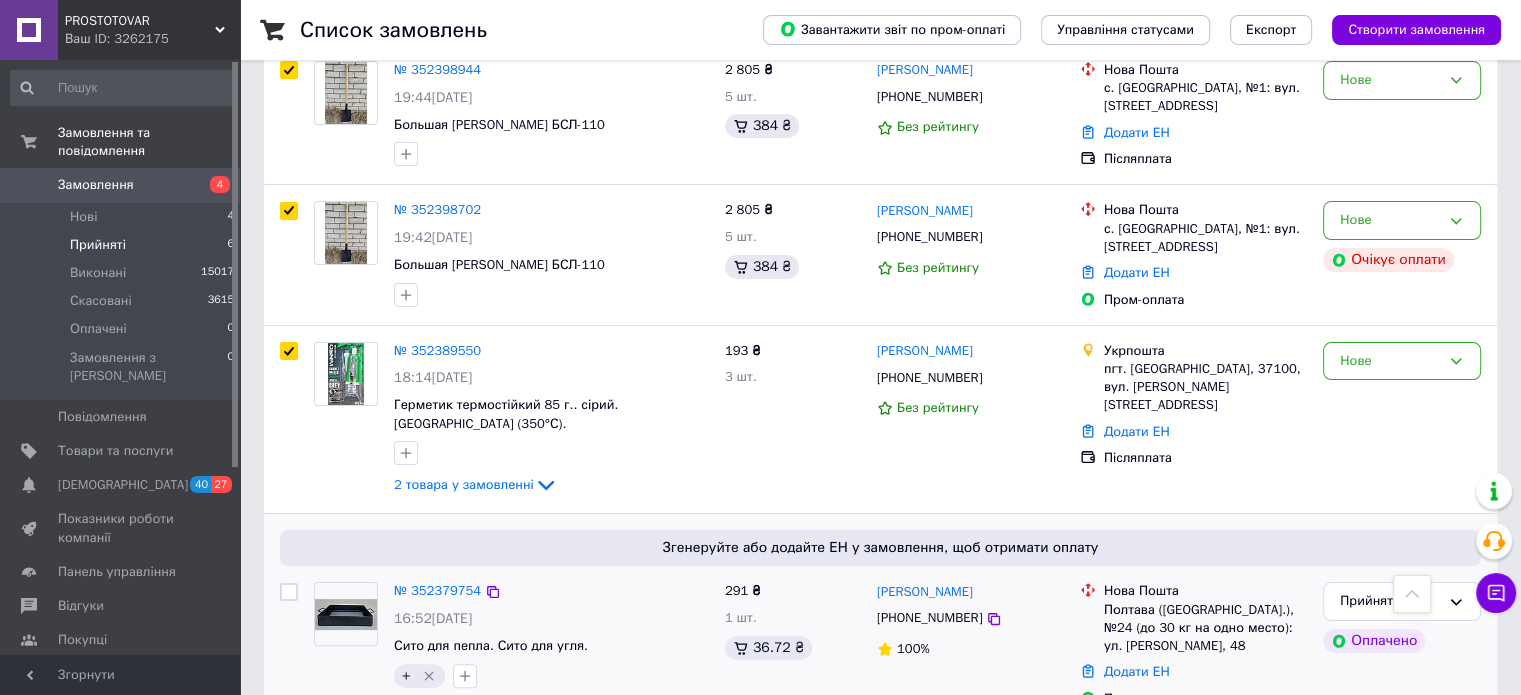 scroll, scrollTop: 0, scrollLeft: 0, axis: both 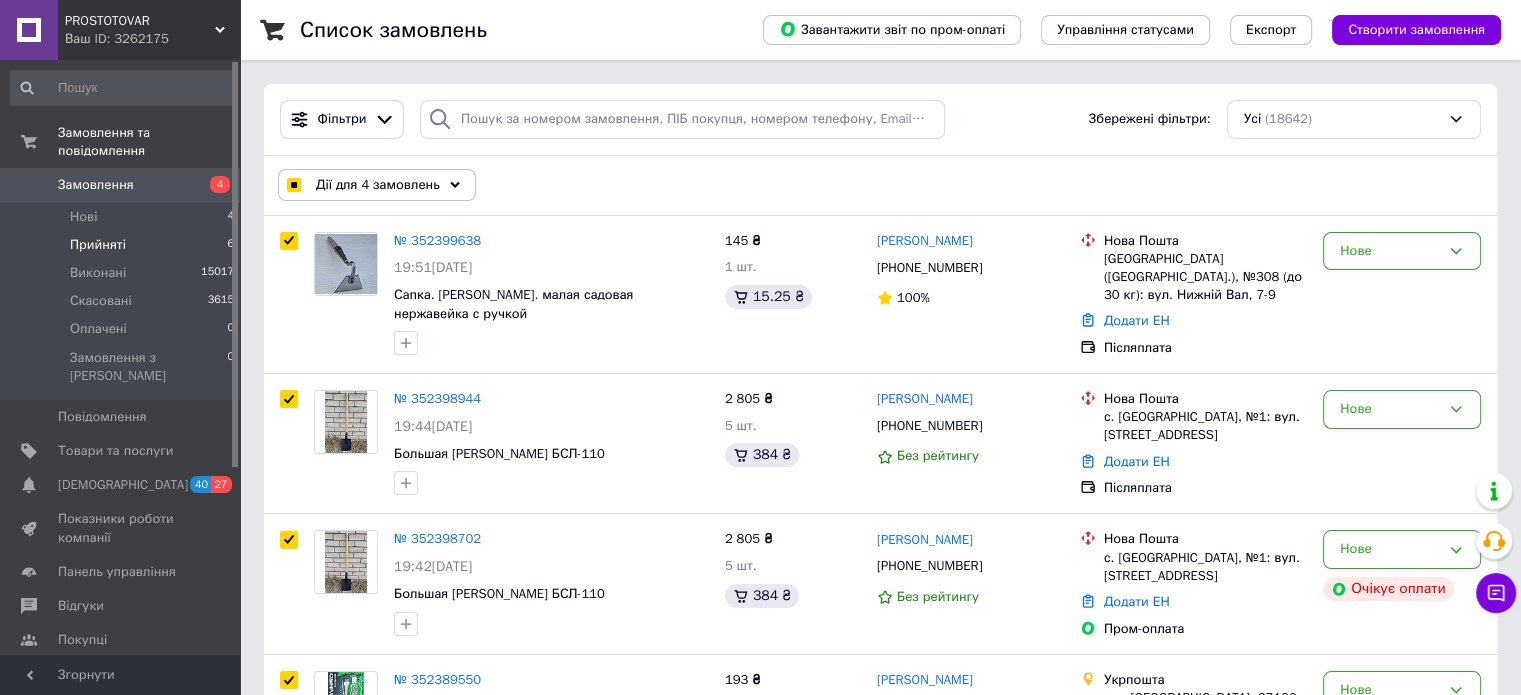 click 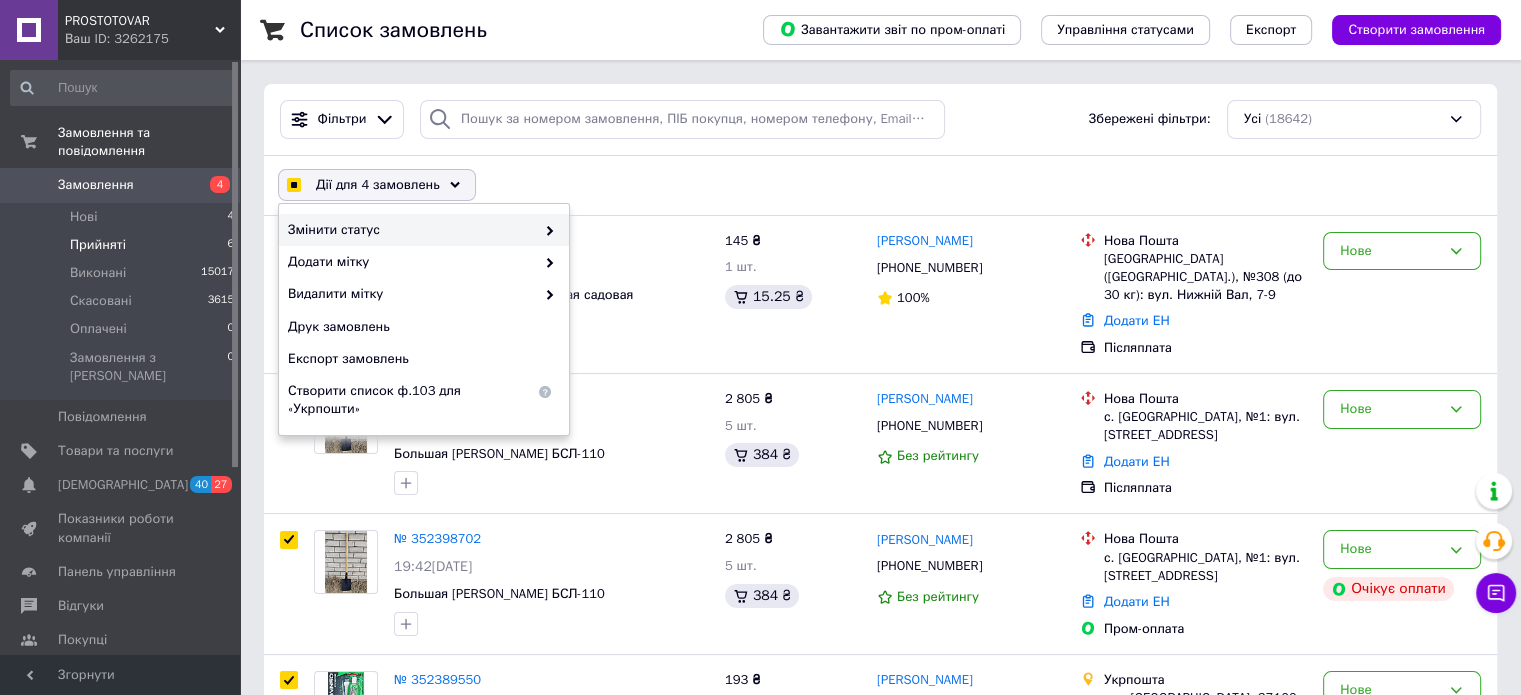 checkbox on "true" 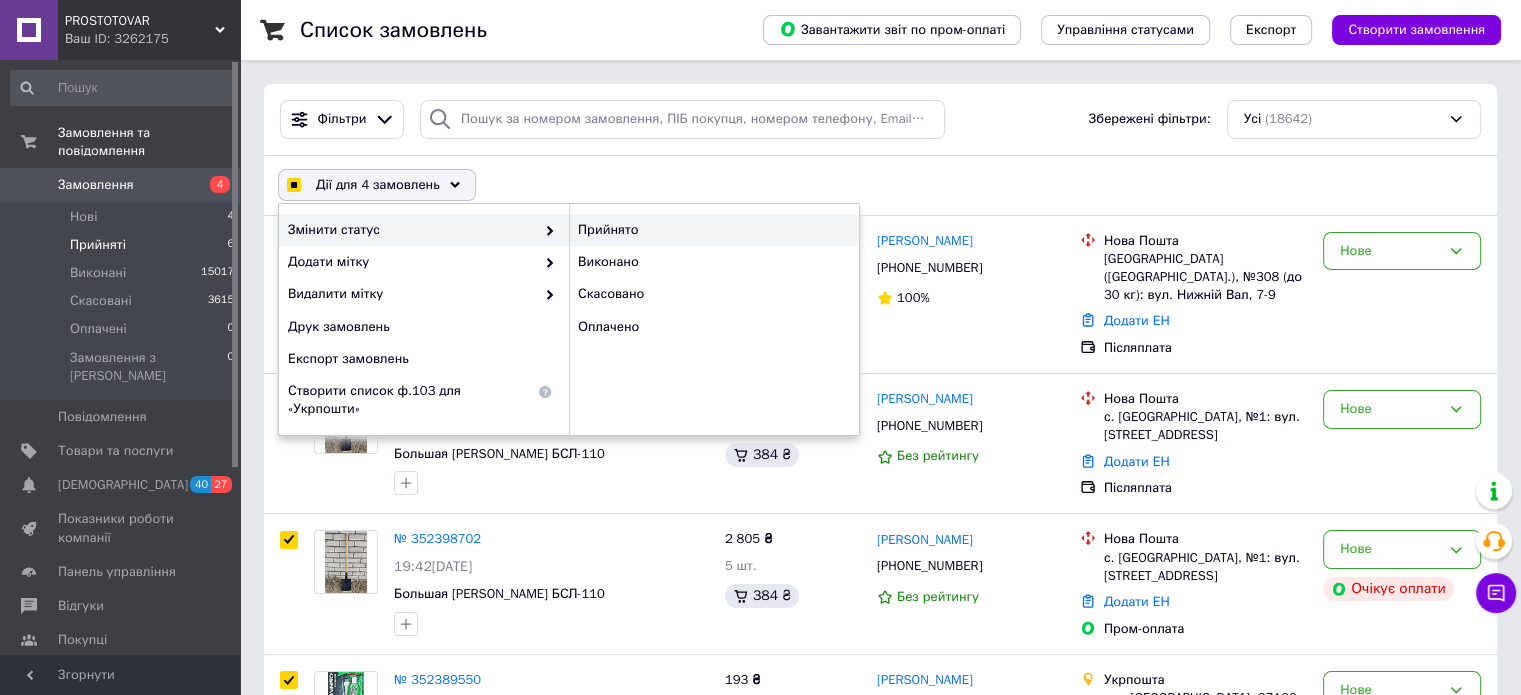click on "Прийнято" at bounding box center (714, 230) 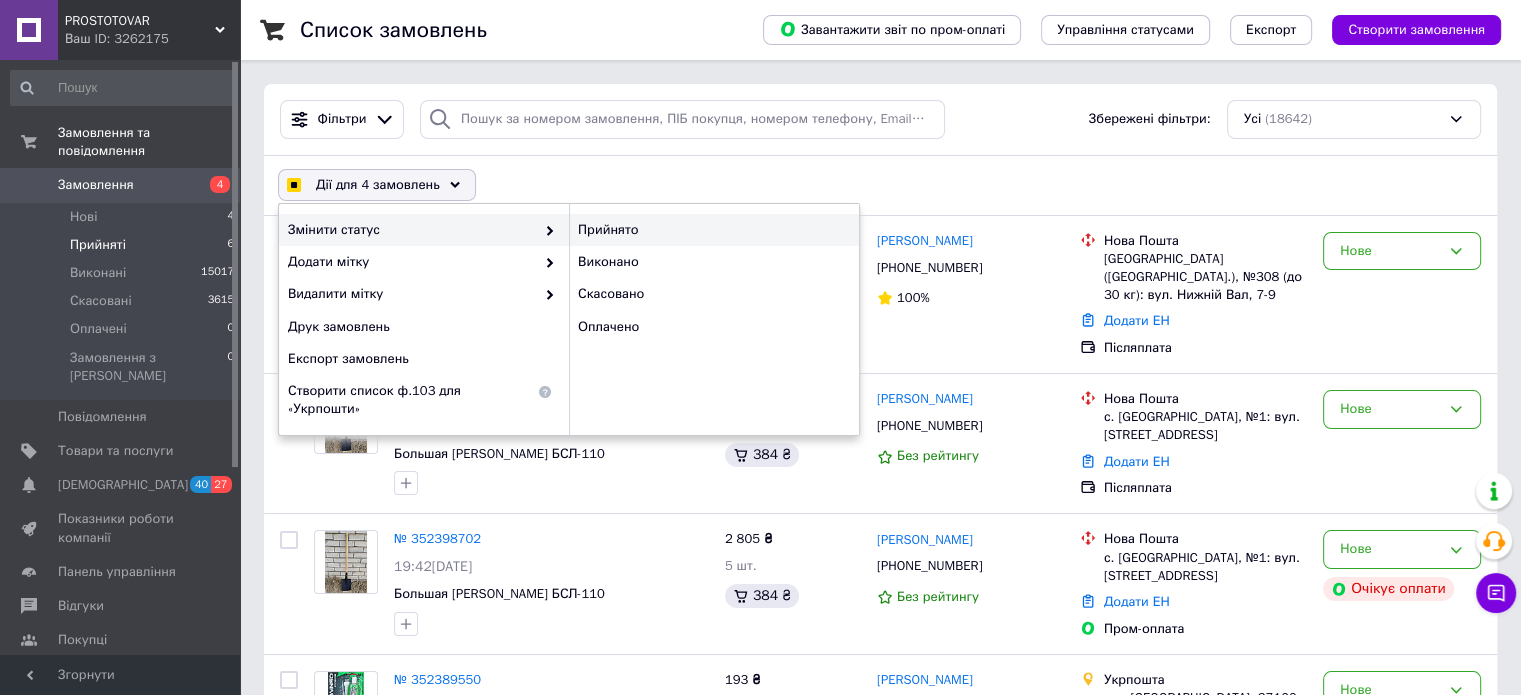 checkbox on "false" 